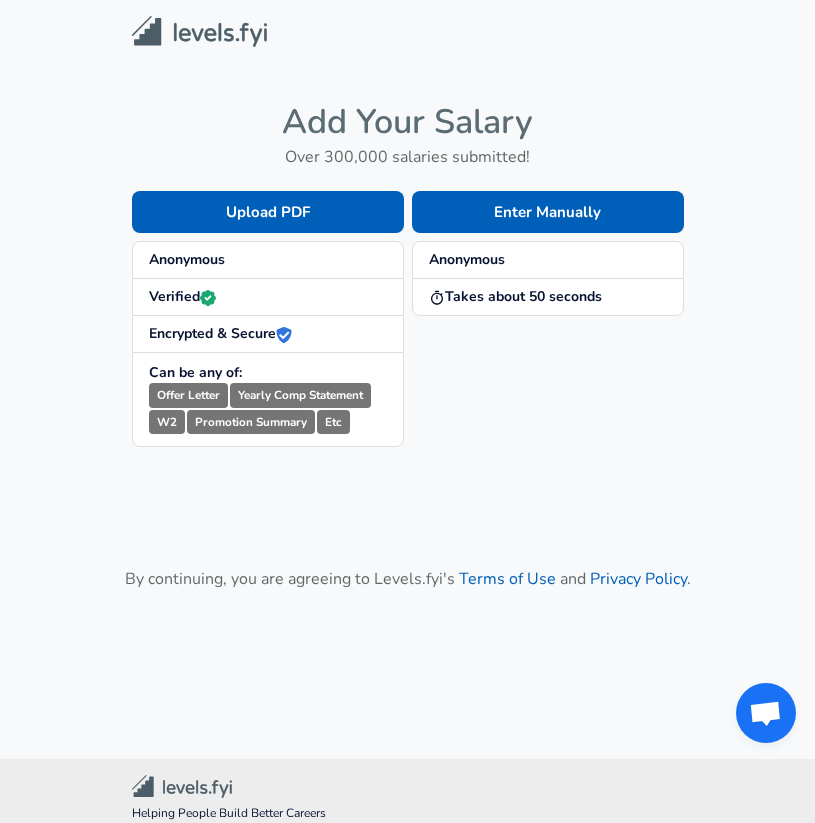scroll, scrollTop: 0, scrollLeft: 0, axis: both 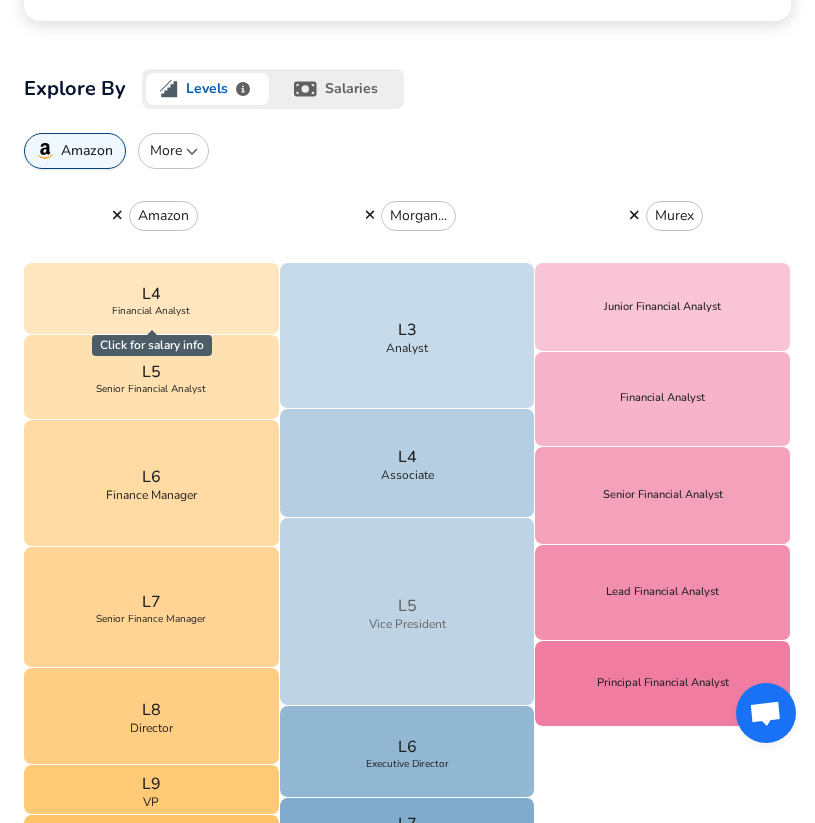 drag, startPoint x: 399, startPoint y: 356, endPoint x: 415, endPoint y: 692, distance: 336.38074 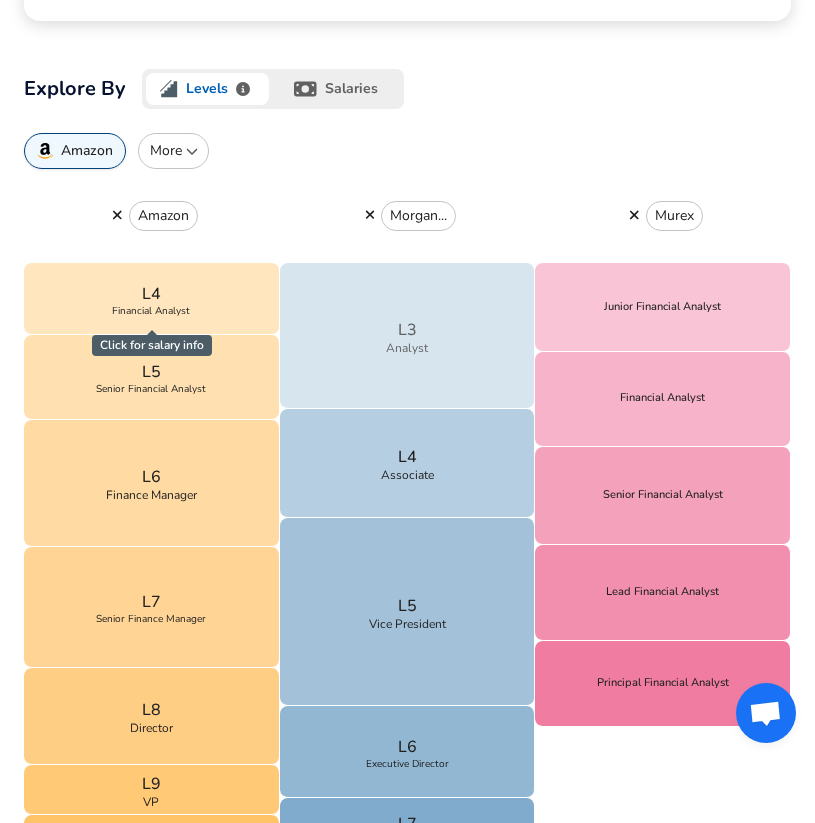 click on "Analyst" at bounding box center (407, 348) 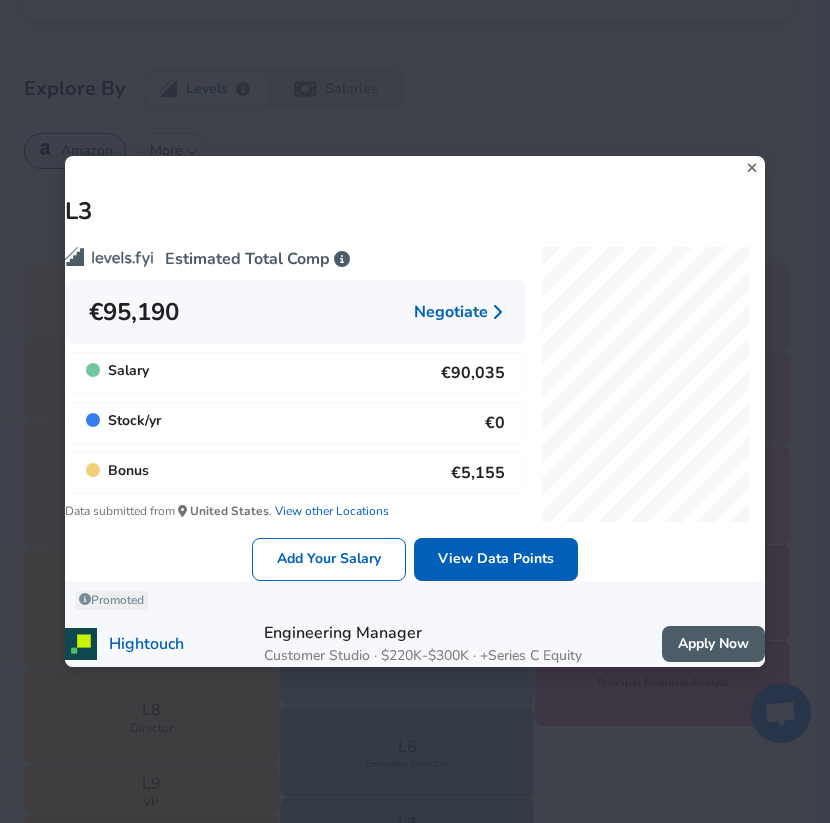 click 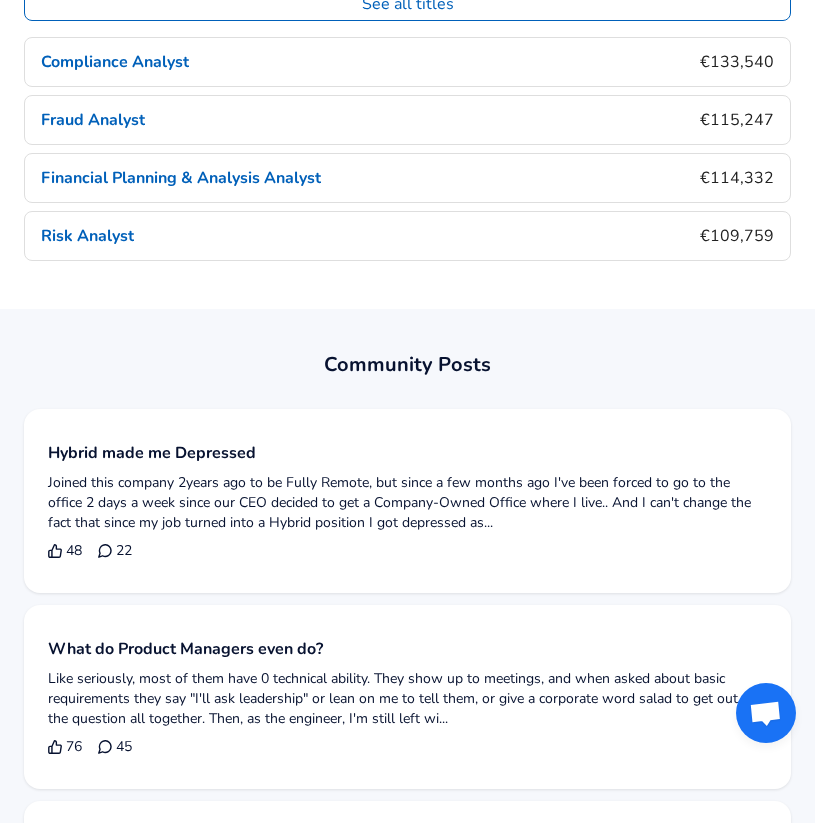 scroll, scrollTop: 1581, scrollLeft: 0, axis: vertical 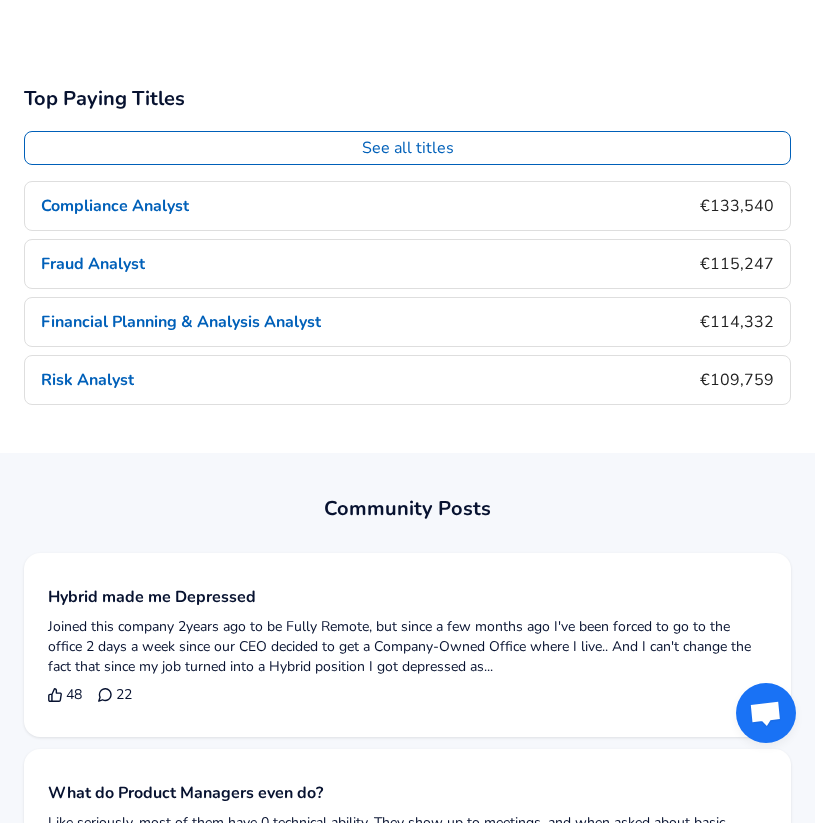 click on "For Employers € EUR / yr Change English (US) Change Login Sign Up All Data By Location By Company By Title Salary Calculator Chart Visualizations Verified Salaries Internships Negotiation Support Compare Benefits Who's Hiring 2024 Pay Report Top Paying Companies Integrate Blog Press Google Software Engineer Product Manager New York City Area Data Scientist View Individual Data Points   Levels FYI Logo Salaries 📂   All Data 🌎   By Location 🏢   By Company 🖋    By Title 🏭️    By Industry 📍   Salary Heatmap 📈   Chart Visualizations 🔥   Real-time Percentiles 🎓   Internships ❣️   Compare Benefits 🎬   2024 Pay Report 🏆   Top Paying Companies 💸   Calculate Meeting Cost #️⃣   Salary Calculator Contribute Add Salary Add Company Benefits Add Level Mapping Jobs Services Candidate Services 💵  Negotiation Coaching 📄  Resume Review 🎁  Gift a Resume Review For Employers Interactive Offers Real-time Percentiles  🔥 Compensation Benchmarking For Academic Research" at bounding box center [407, 606] 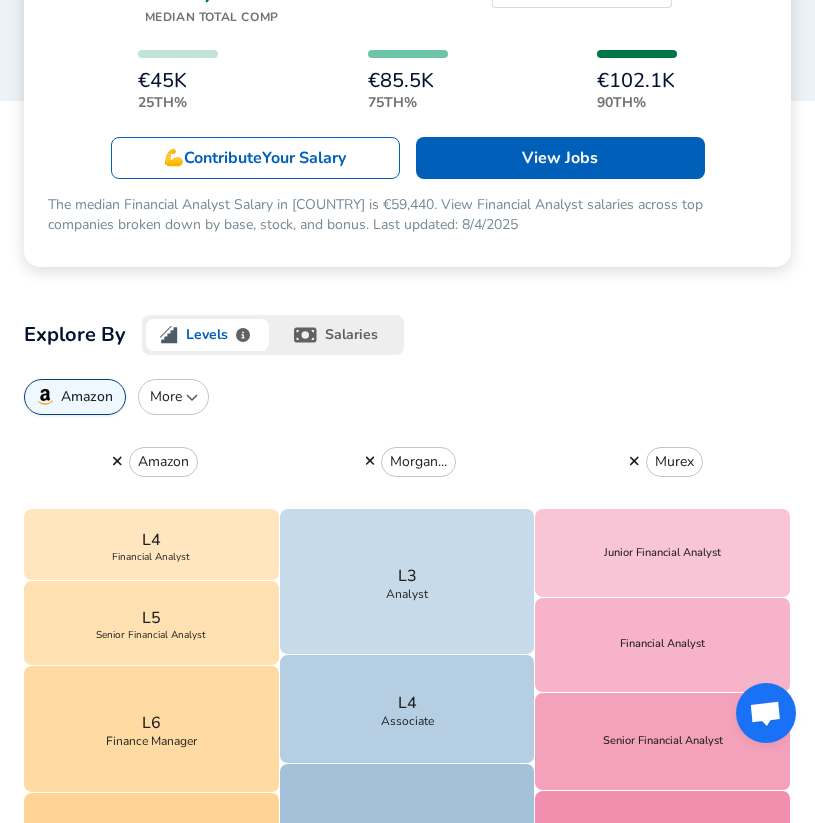 scroll, scrollTop: 95, scrollLeft: 0, axis: vertical 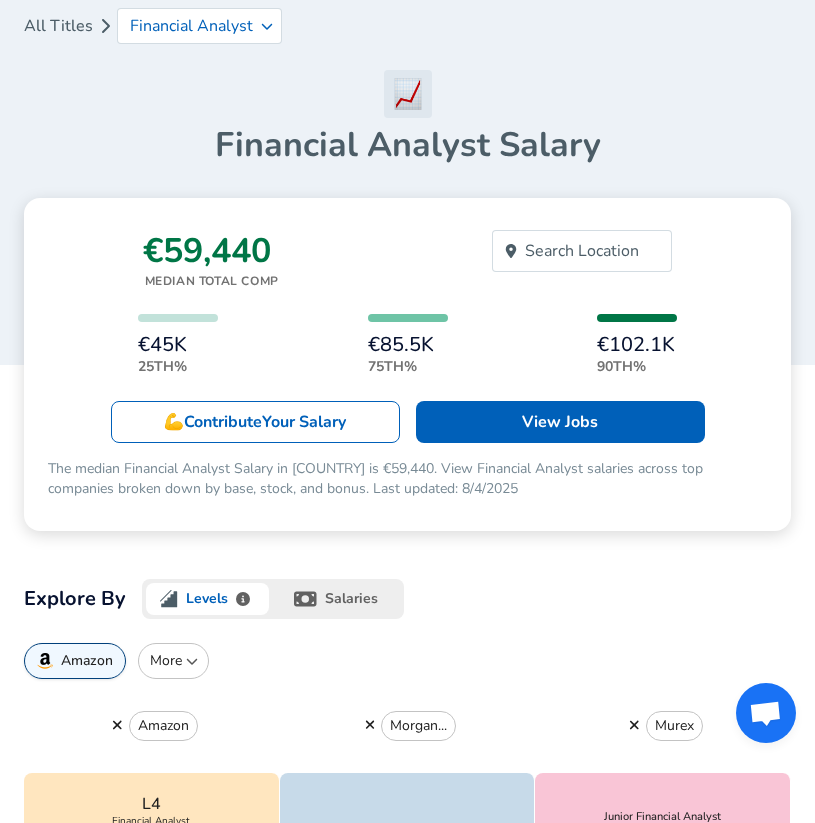 click on "€59,440 Median Total Comp €45K 25th% €85.5K 75th% €102.1K 90th% Search Location   💪  Contribute Your Salary View Jobs The median Financial Analyst  Salary in [COUNTRY] is €59,440. View Financial Analyst salaries across top companies broken down by base, stock, and bonus.   Last updated:   8/4/2025 Explore By Levels   salaries Amazon More   Amazon L4 Financial Analyst L5 Senior Financial Analyst L6 Finance Manager L7 Senior Finance Manager L8 Director L9 VP L10 CFO Morgan... L3 Analyst L4 Associate L5 Vice President L6 Executive Director L7 Managing Director Murex Junior Financial Analyst Financial Analyst Senior Financial Analyst Lead Financial Analyst Principal Financial Analyst Top Paying Titles See all titles Compliance Analyst €133,540 Fraud Analyst €115,247 Financial Planning & Analysis Analyst €114,332 Risk Analyst €109,759" at bounding box center [407, 1048] 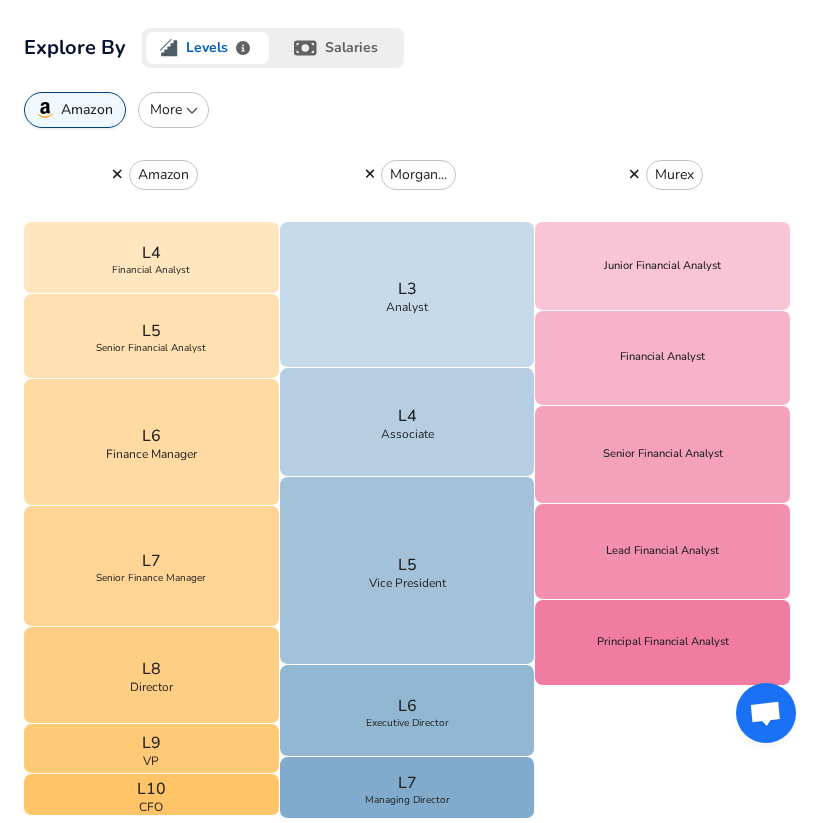 scroll, scrollTop: 679, scrollLeft: 0, axis: vertical 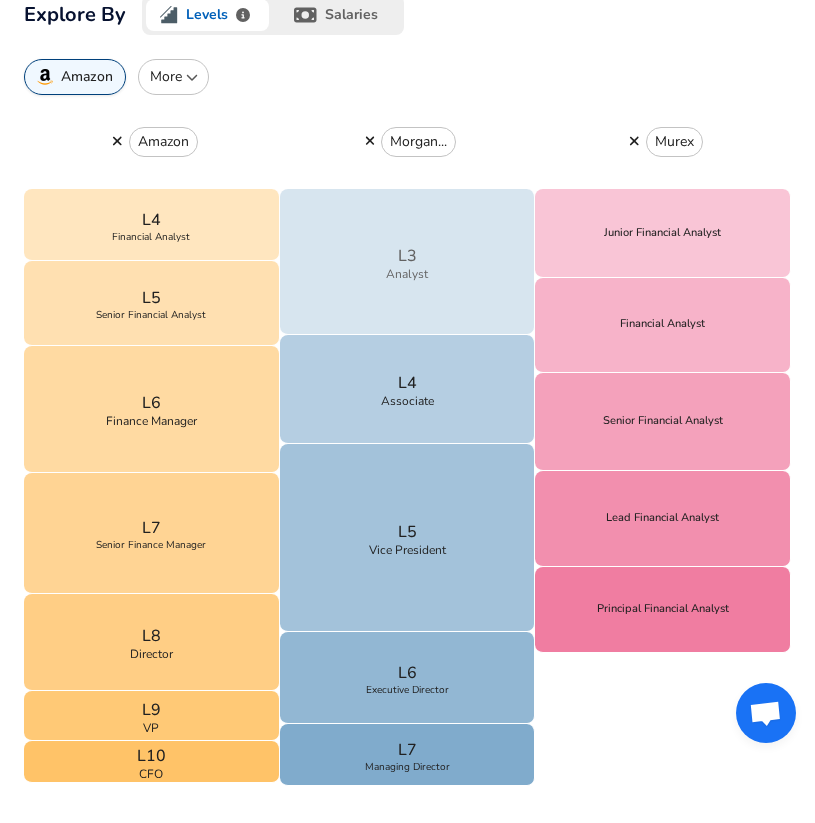 drag, startPoint x: 493, startPoint y: 774, endPoint x: 415, endPoint y: 245, distance: 534.71954 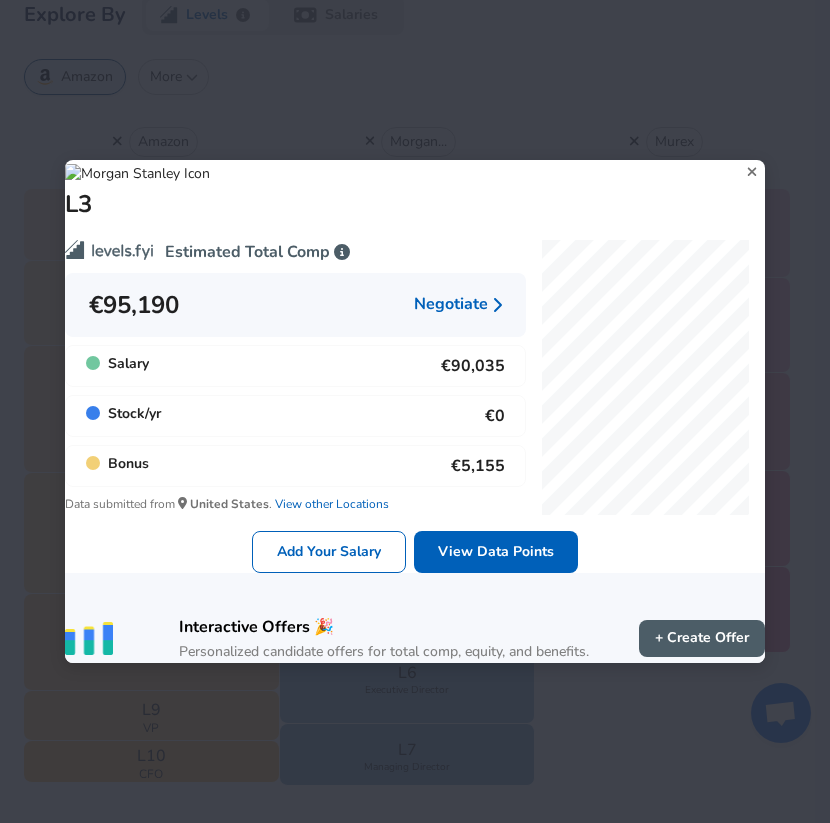 click 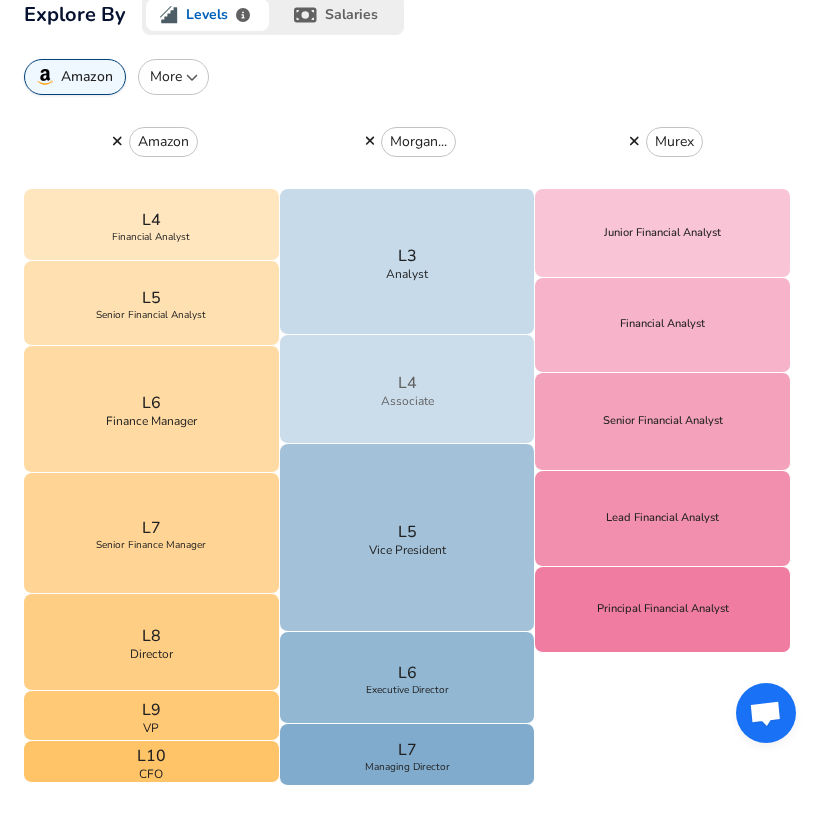 click on "L4 Associate" at bounding box center (408, 389) 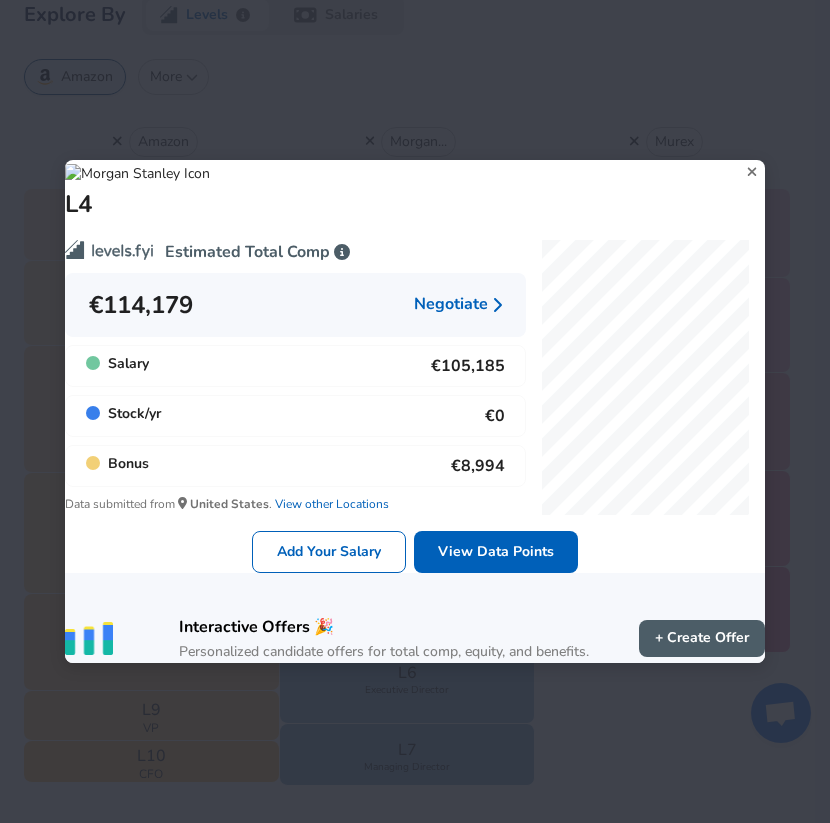 click 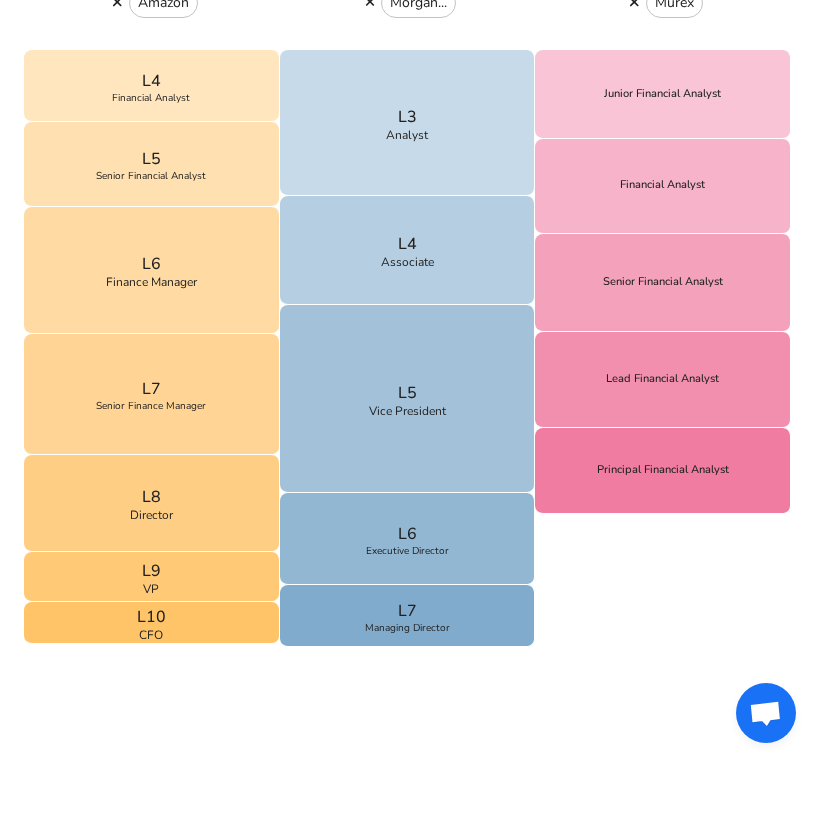 scroll, scrollTop: 814, scrollLeft: 0, axis: vertical 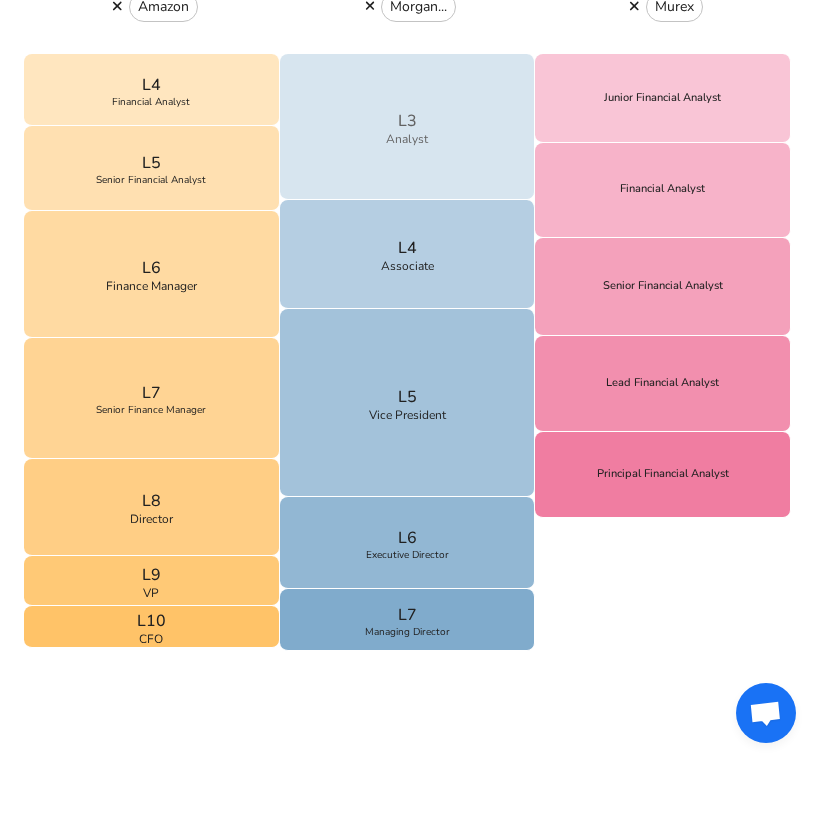 click on "L3 Analyst" at bounding box center (408, 127) 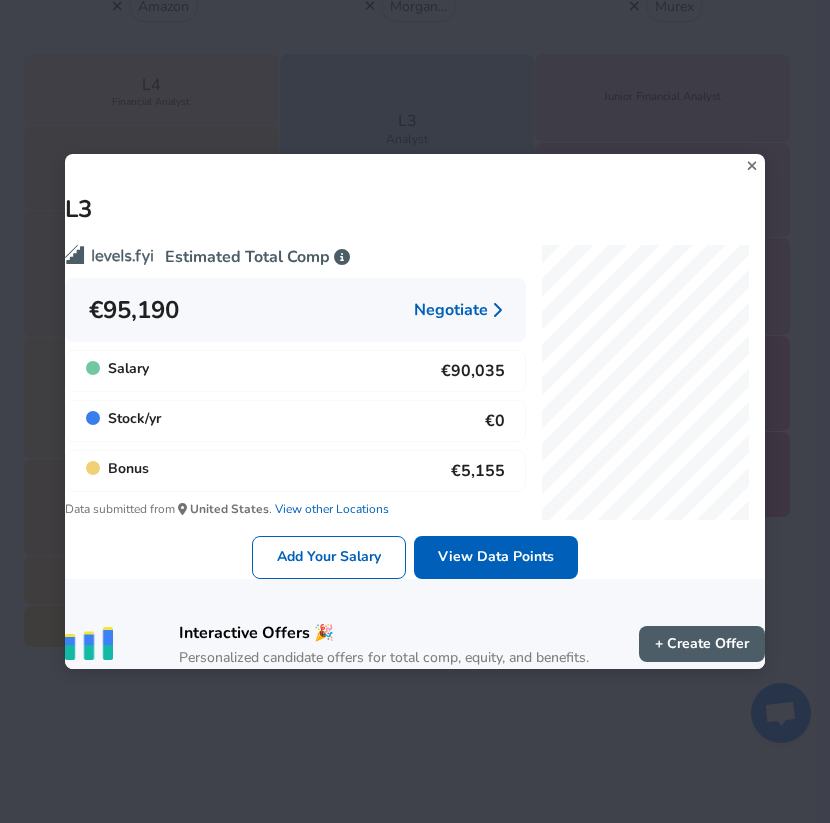 click 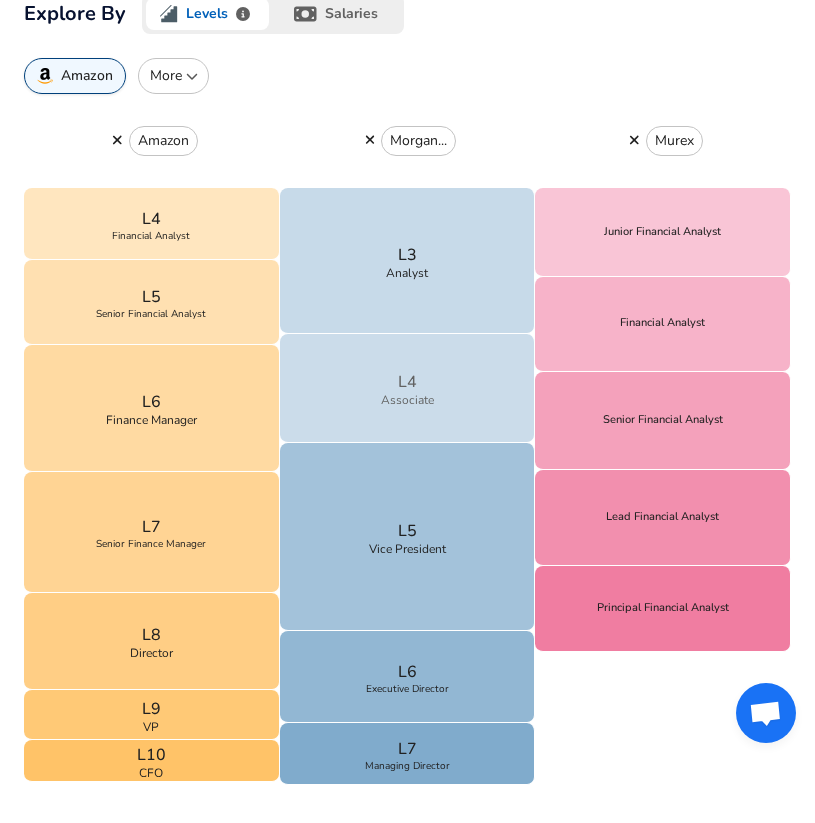 scroll, scrollTop: 664, scrollLeft: 0, axis: vertical 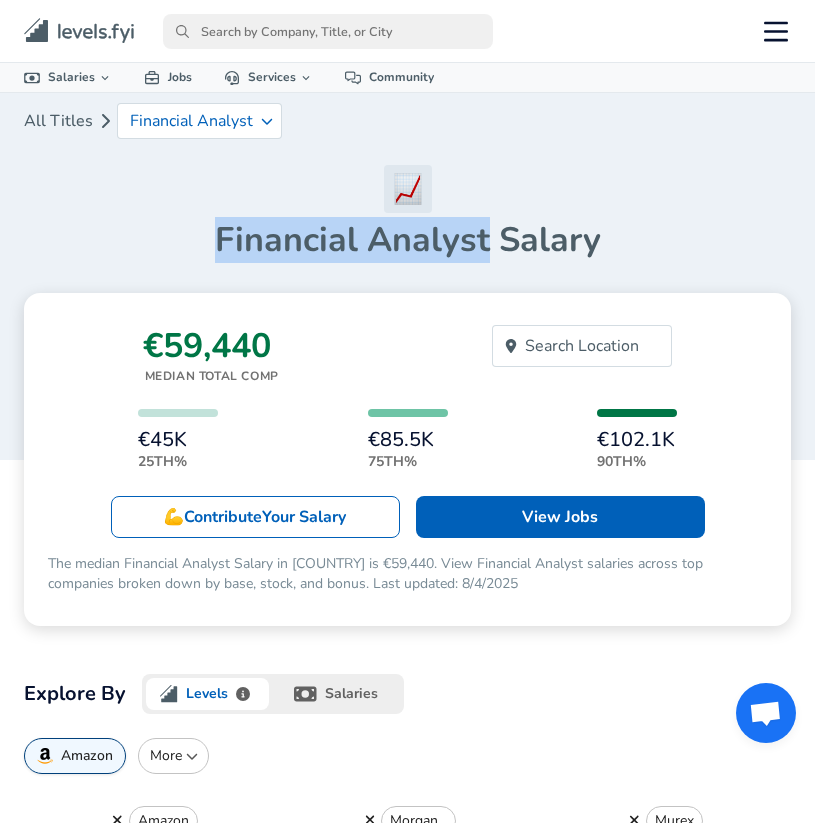 drag, startPoint x: 488, startPoint y: 243, endPoint x: 178, endPoint y: 250, distance: 310.079 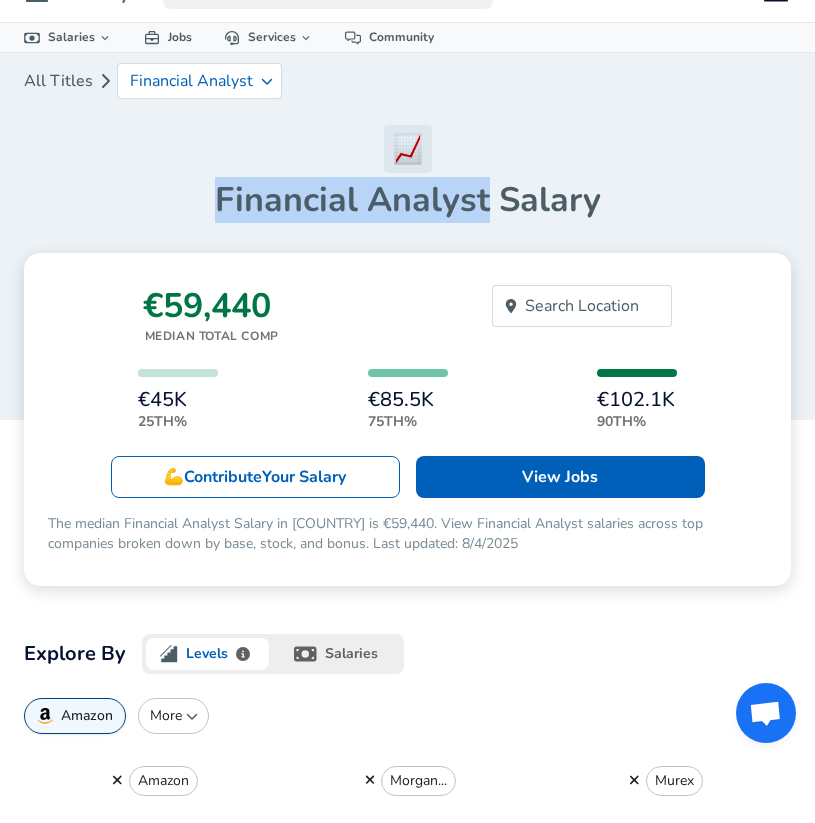 scroll, scrollTop: 363, scrollLeft: 0, axis: vertical 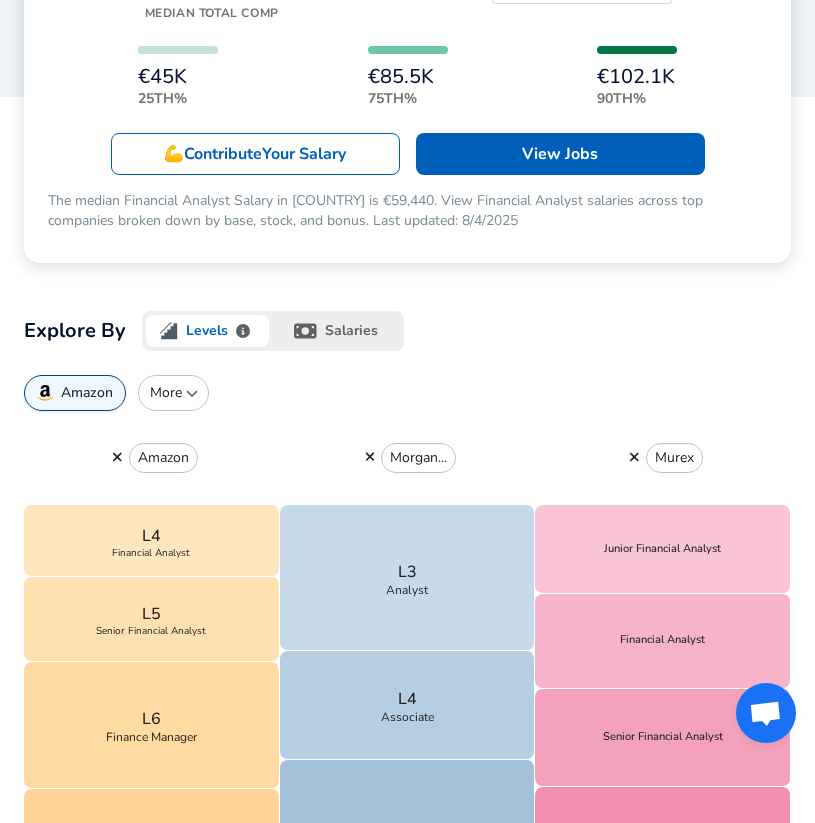 click on "salaries" at bounding box center [338, 331] 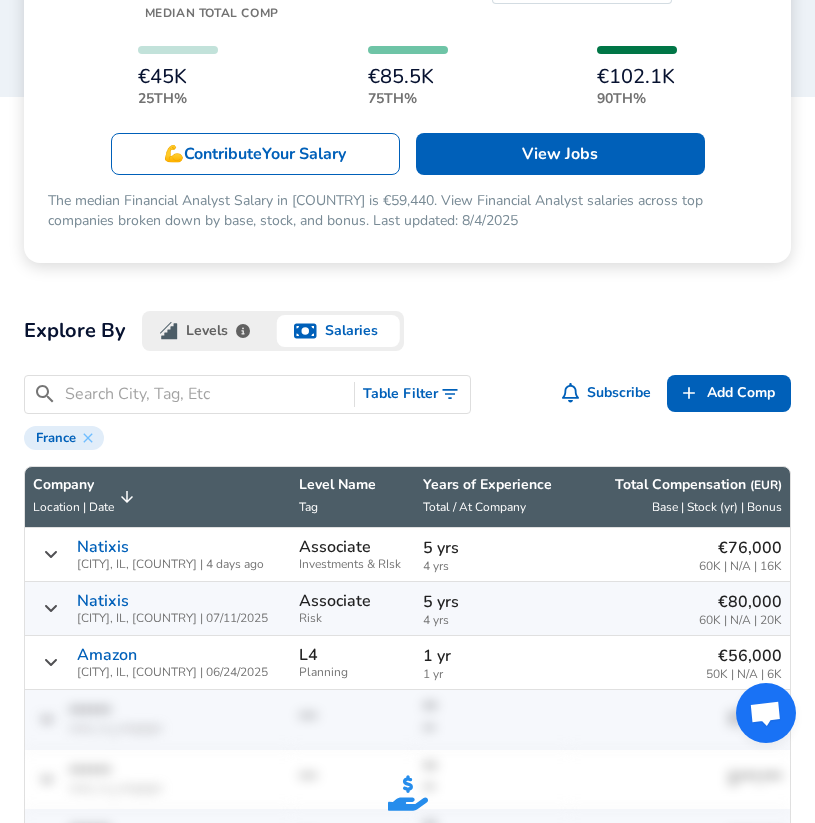click on "Levels" at bounding box center (207, 331) 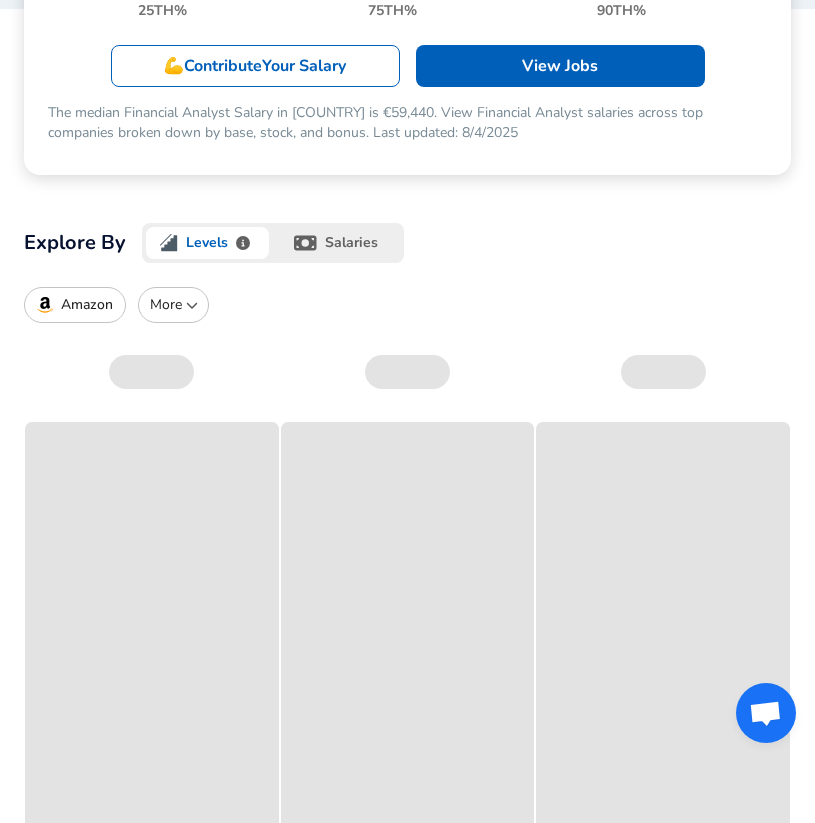 scroll, scrollTop: 486, scrollLeft: 0, axis: vertical 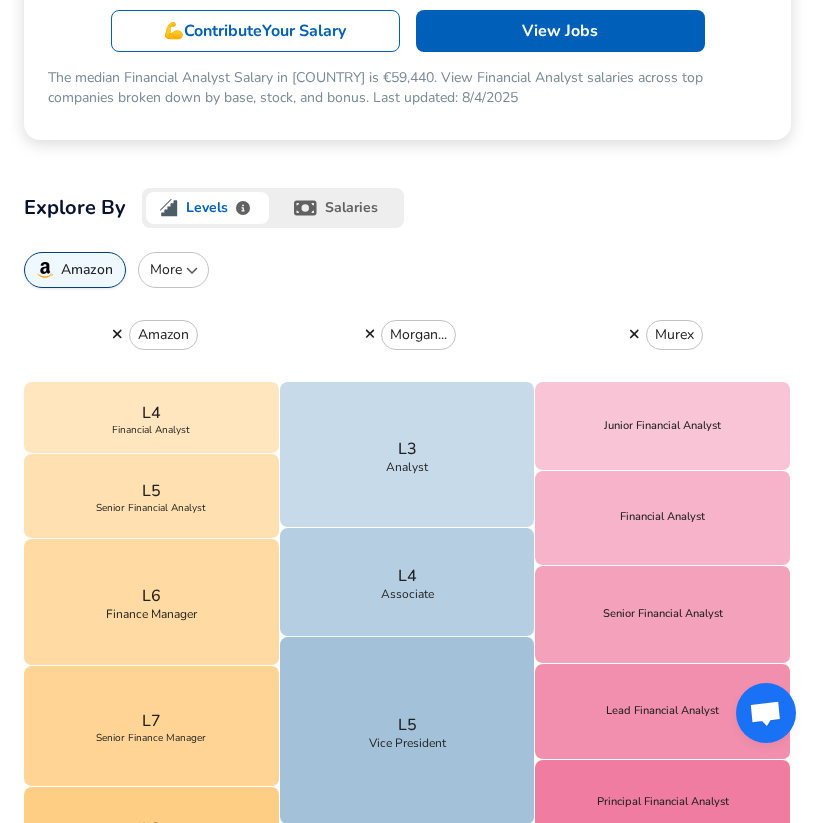 click on "More" at bounding box center [173, 270] 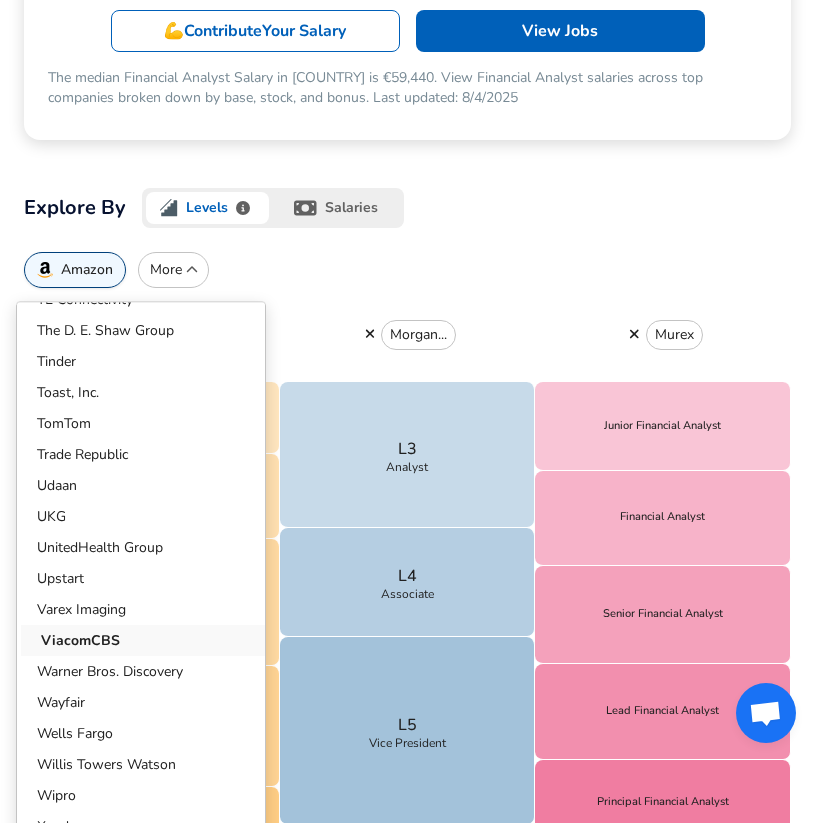 scroll, scrollTop: 5215, scrollLeft: 0, axis: vertical 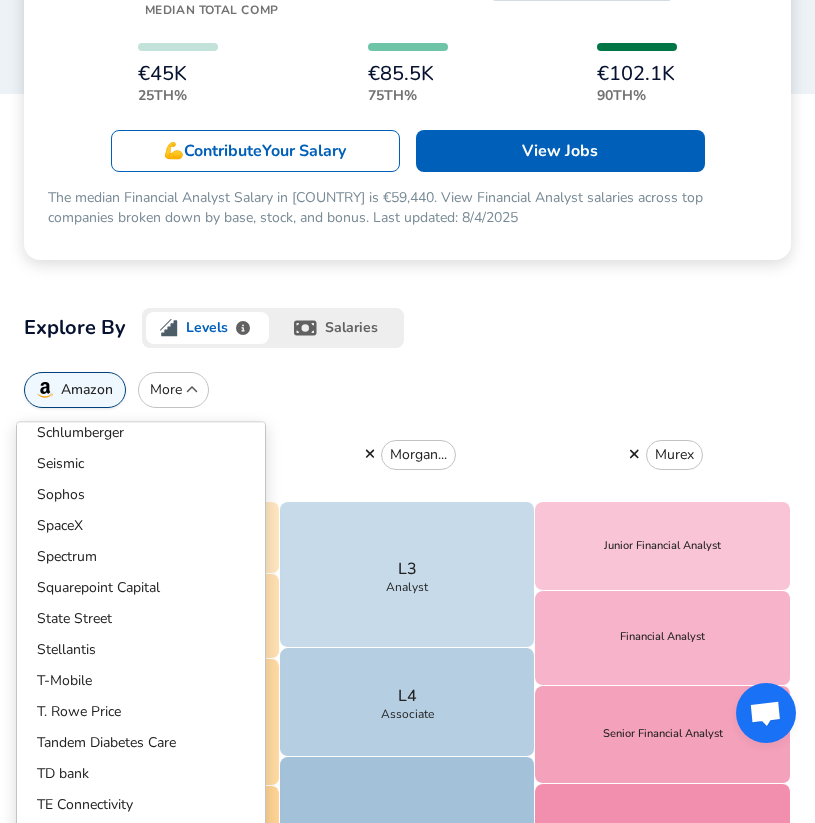 click on "Amazon More   ​ 23andMe 3M ABB Abbott AbbVie ABC Acxiom Airtel India Akuna Capital Alaska Airlines AlixPartners Allstate Alteryx Amazon American Airlines Amgen Amobee Anduril Industries Angi Appier Arcesium Atlassian Atos AVEVA BAE Systems Bank of America Barclays Better Mortgage Bill.com Blackstone BMO Financial Group BMW Group Bolt Bridgewater Associates Broadridge BT BYJU'S C3.ai Caterpillar CBRE Centene CGI Chewy CIBC Ciklum Citadel Citi Citizens Bank ClickUp CME Group Cognizant Commonwealth Bank of Australia CommScope Confluent CoStar Group Cox Communications CPP Investments Crown Castle Cummins Databricks Datadog DBS Bank Deloitte Deloitte Advisory Desjardins Group DiaSorin Discover Discovery DISH Network Dolby Laboratories Epic Games Equinix Esri Fannie Mae FedEx FIS Fiserv Flipkart Freddie Mac Fullscript Gap GE Aerospace Gemini Genesys Genpact Glance Goldman Sachs GoodRx Grainger HashiCorp HelloFresh Hertz HPE Humana IHS Markit IKEA IMC ING Instacart Integra LifeSciences Intercontinental Exchange ZS" at bounding box center [407, 390] 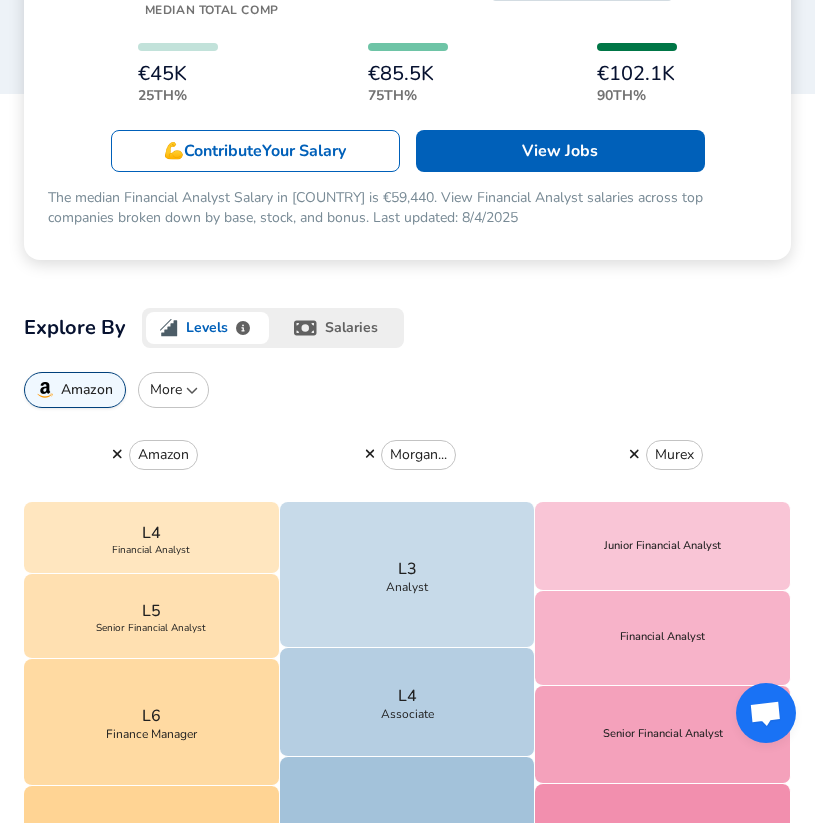 click on "More" at bounding box center (173, 390) 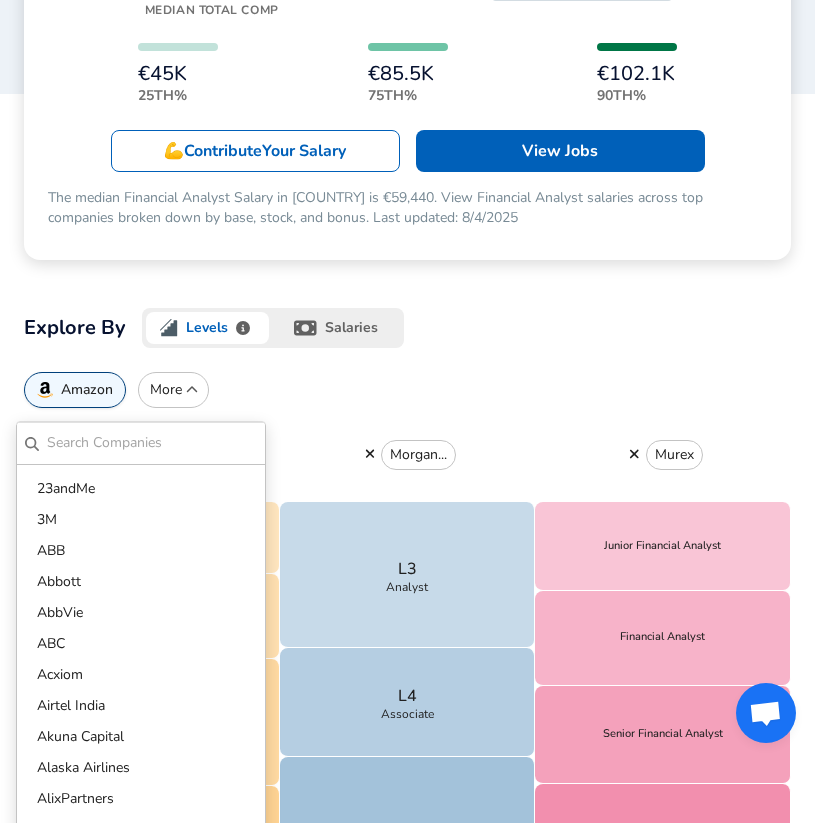 click at bounding box center (152, 443) 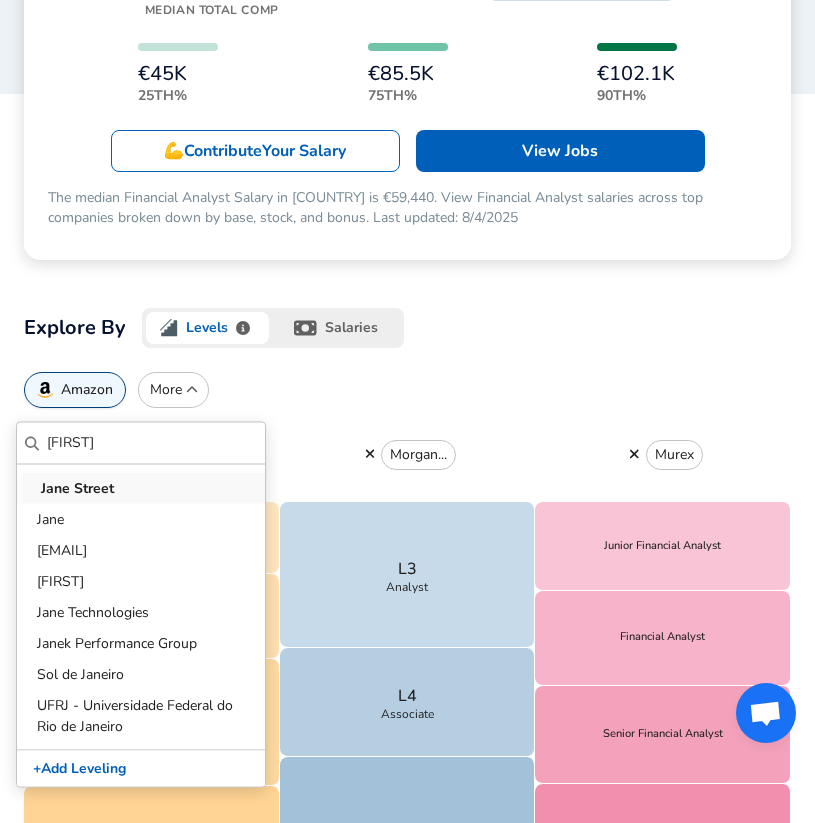 type on "[FIRST]" 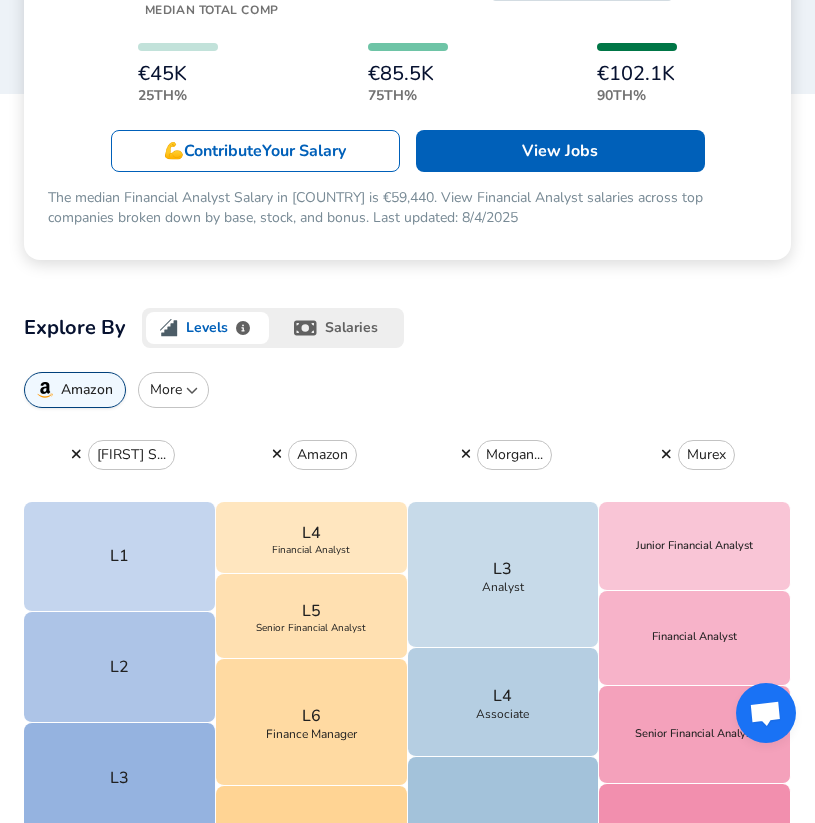 click 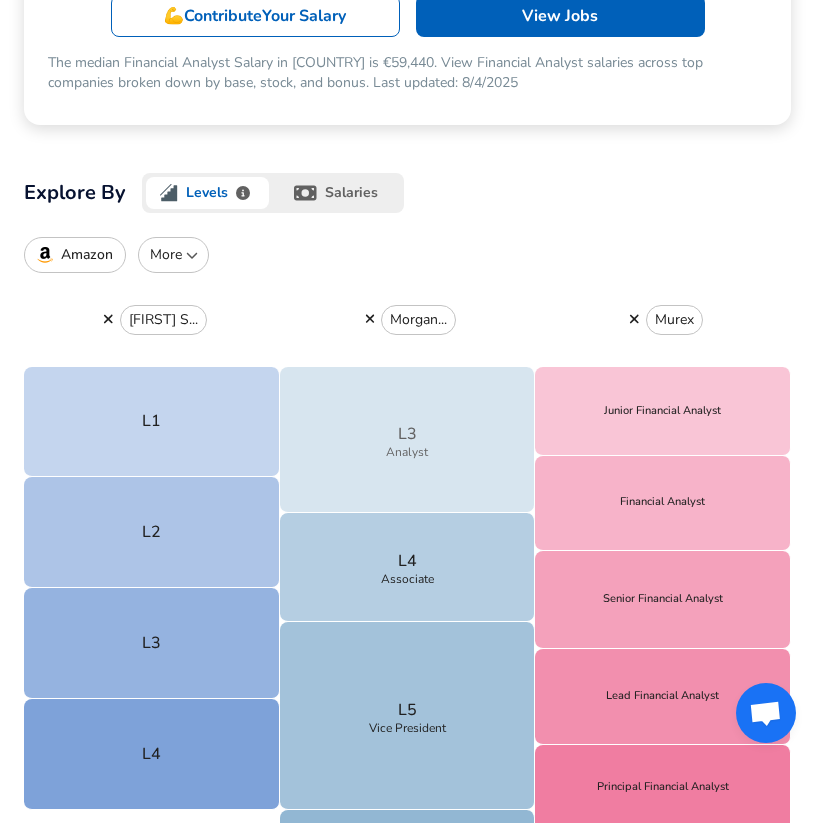 scroll, scrollTop: 695, scrollLeft: 0, axis: vertical 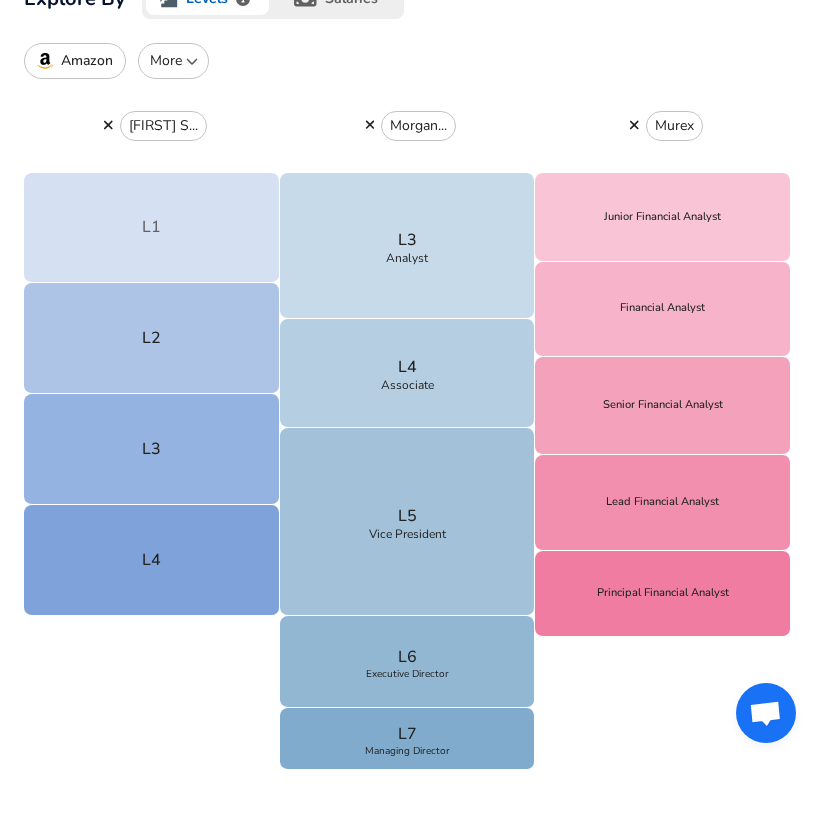 click on "L1" at bounding box center (152, 227) 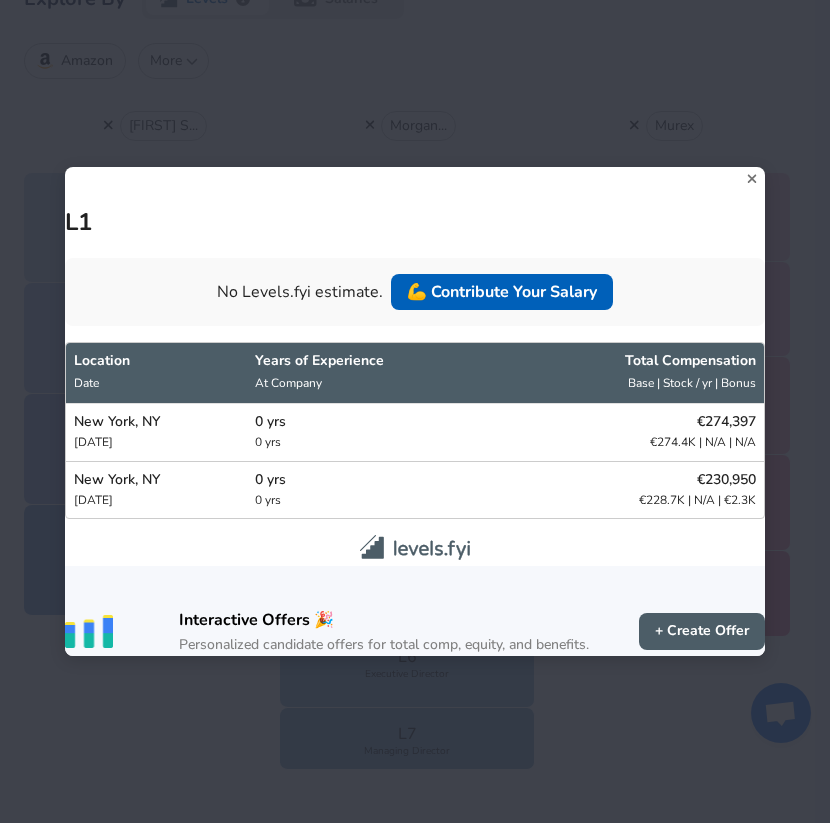 click 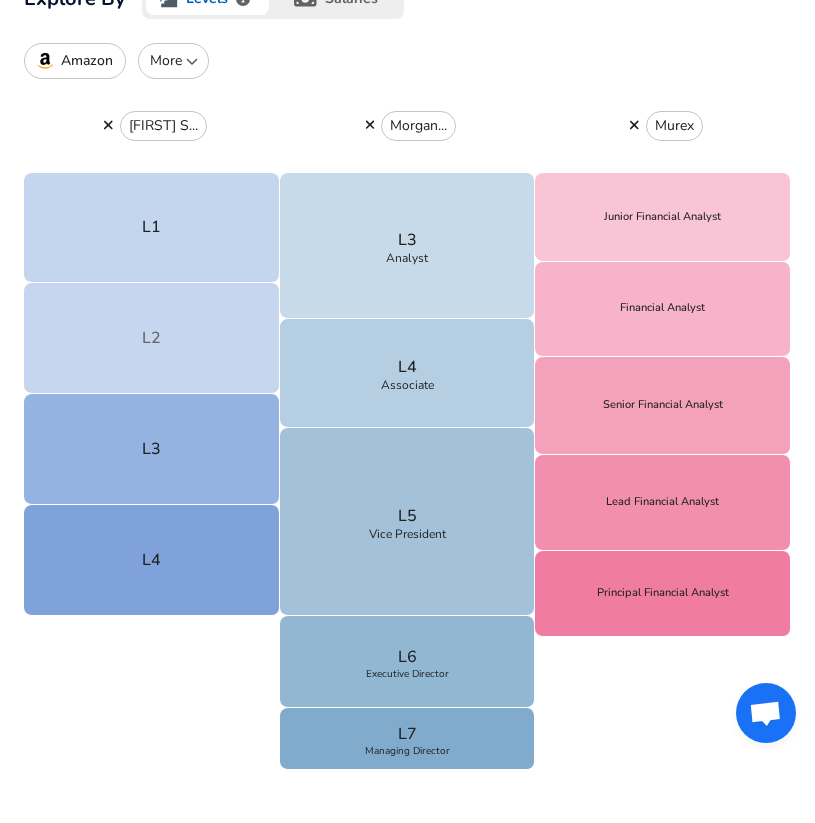 click on "L2" at bounding box center (152, 338) 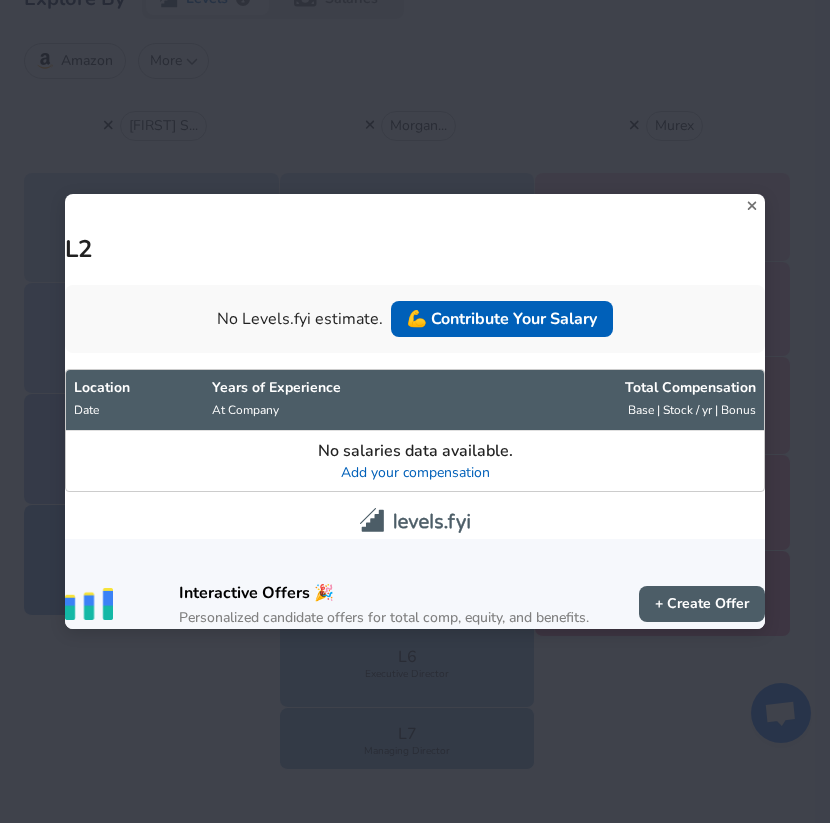 click on "L2" at bounding box center (415, 229) 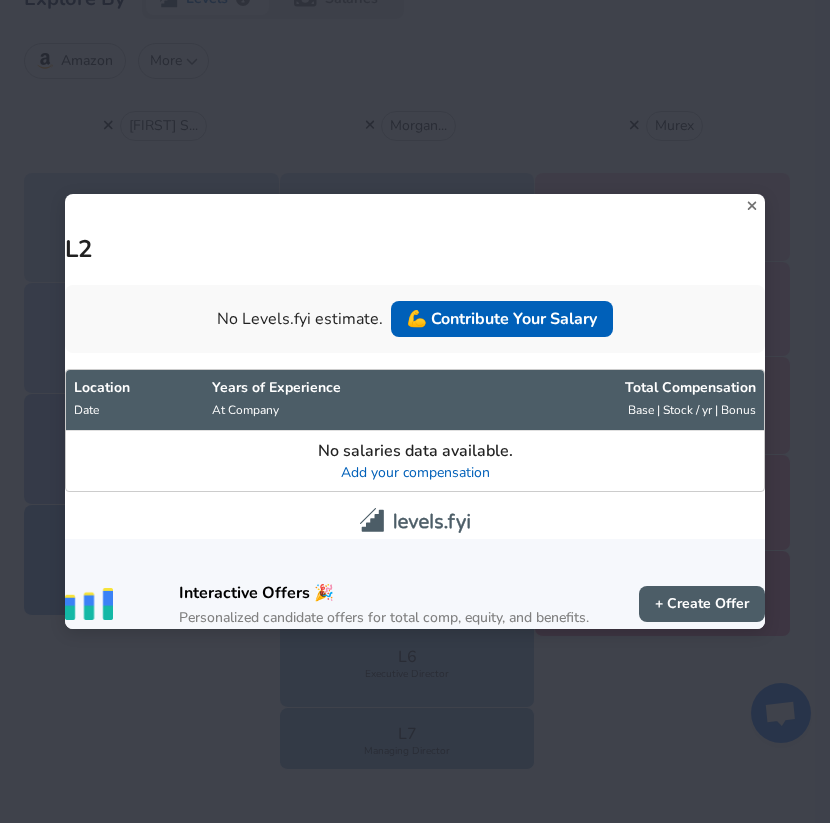 click 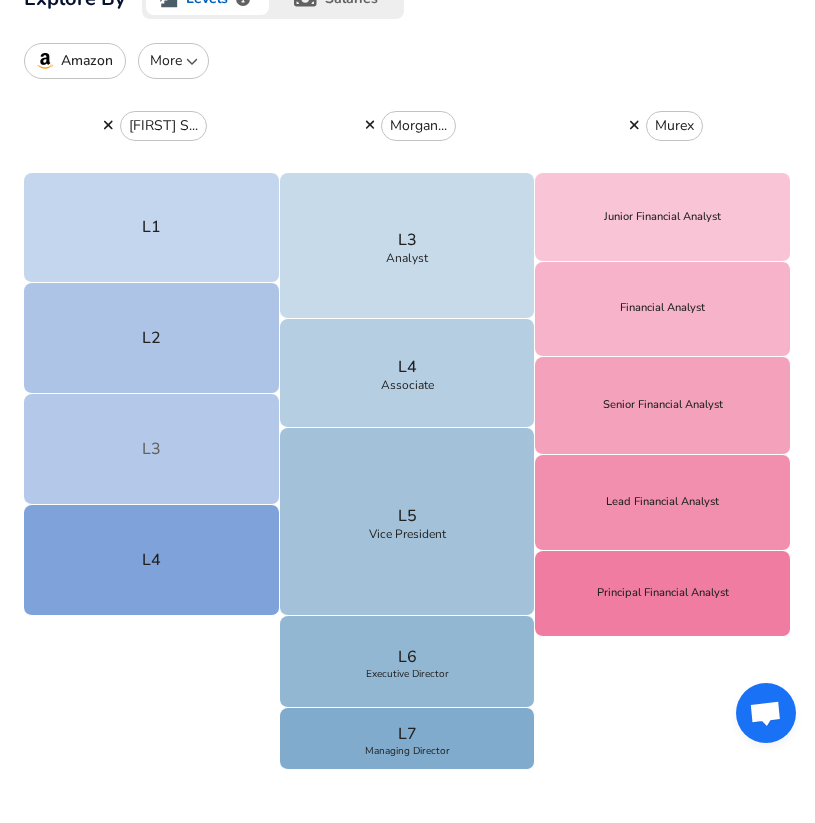 click on "L3" at bounding box center (152, 449) 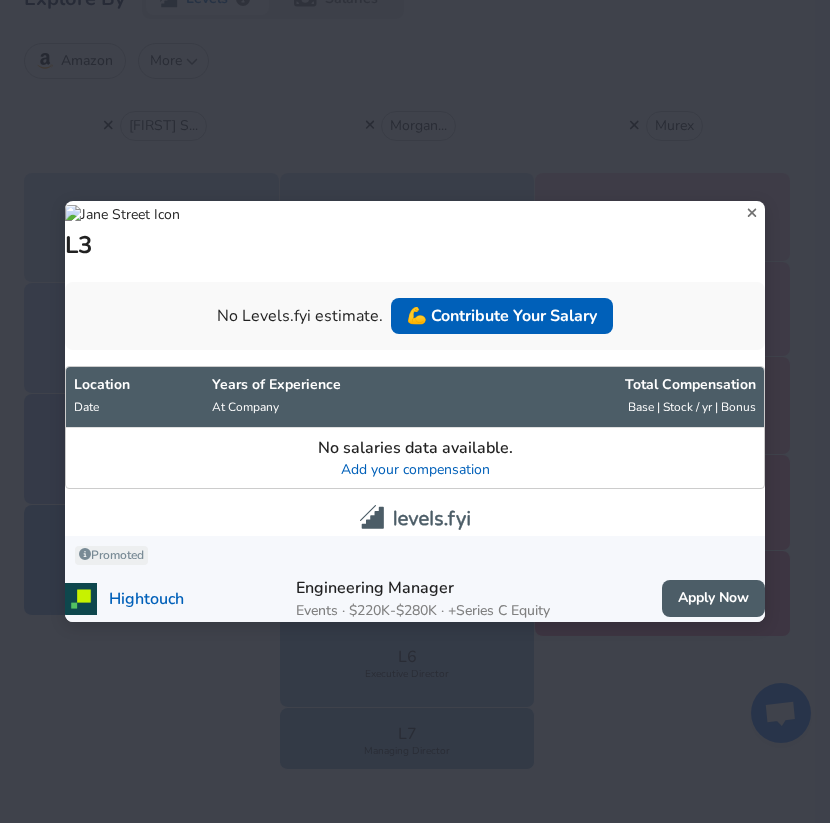 click 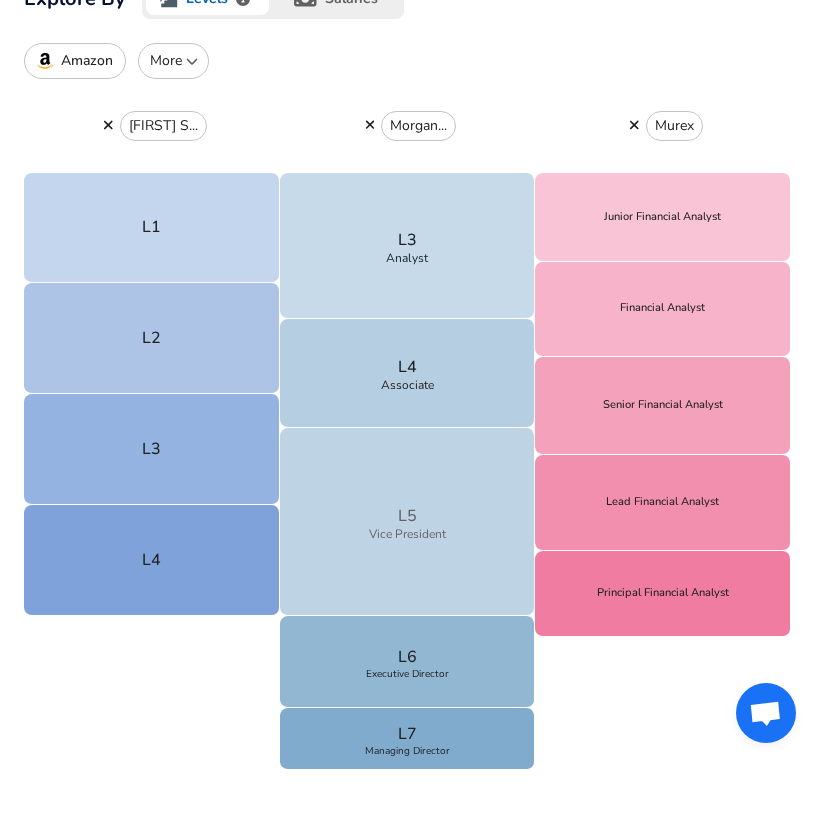 click on "L5 Vice President" at bounding box center (408, 522) 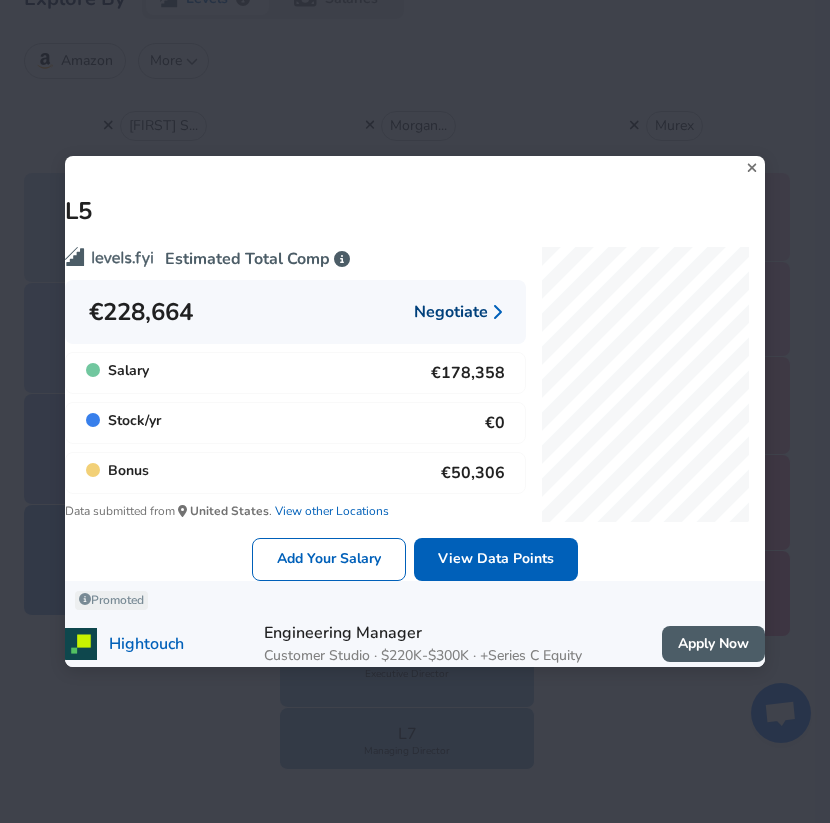 click on "Negotiate" at bounding box center (458, 312) 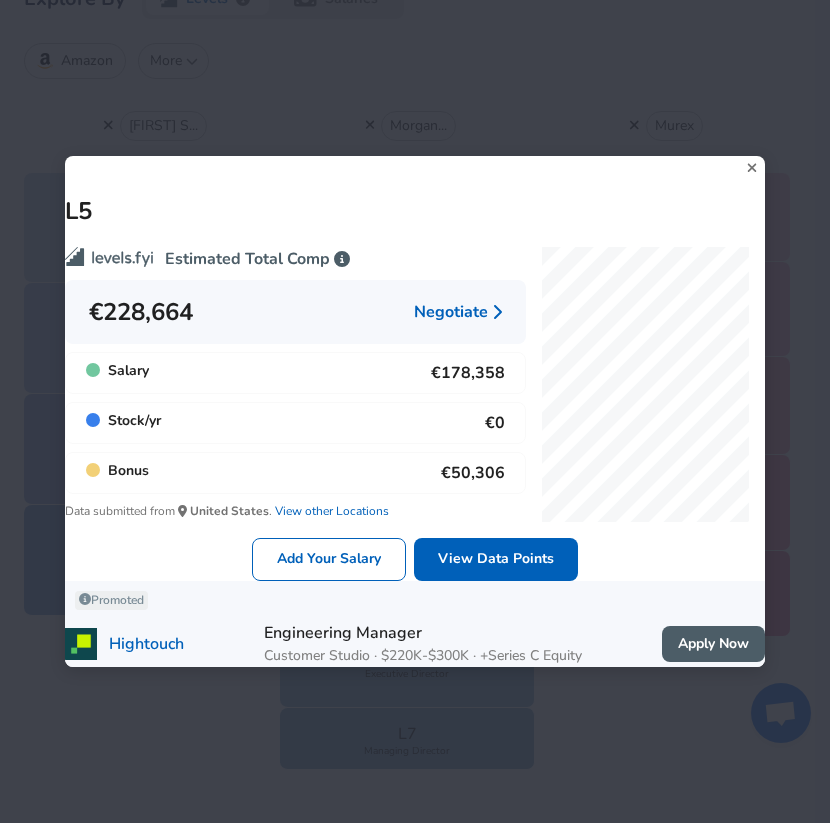 click 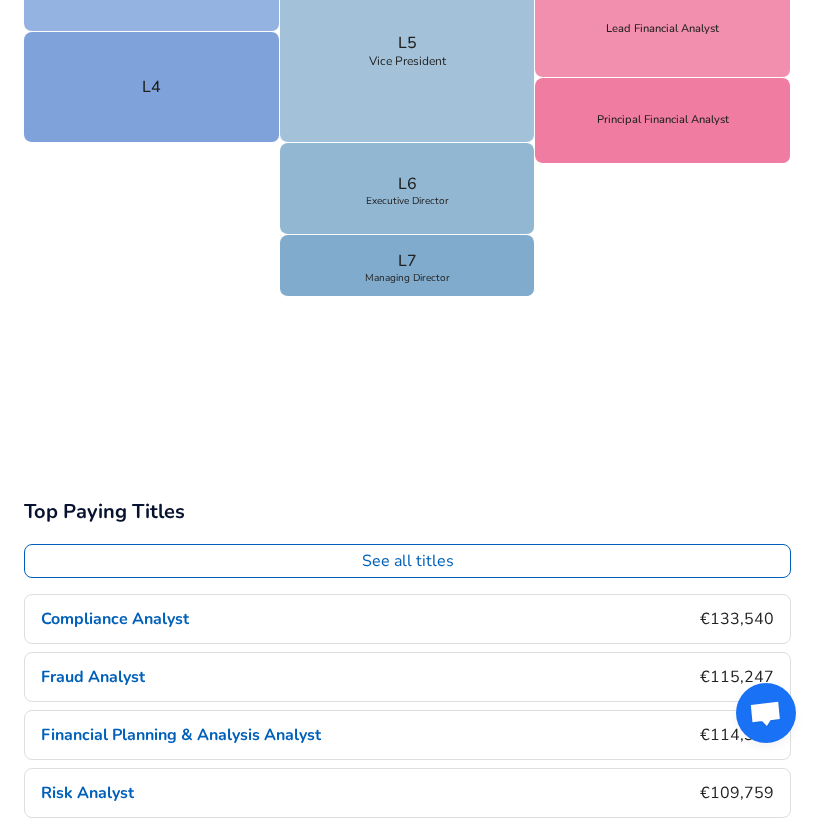 scroll, scrollTop: 1168, scrollLeft: 0, axis: vertical 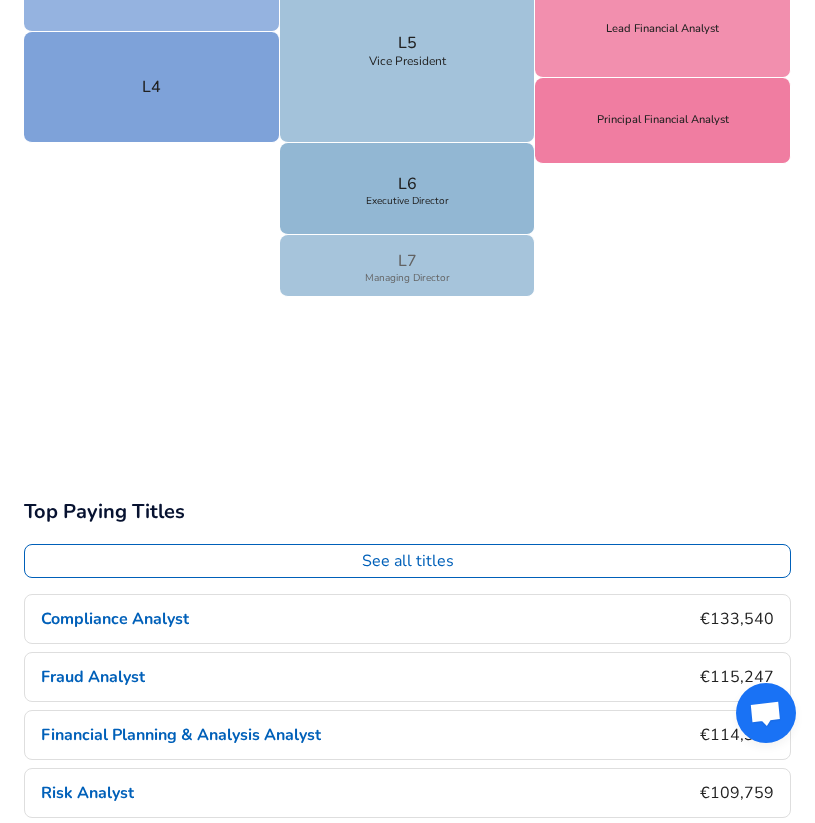 click on "L7 Managing Director" at bounding box center [408, 266] 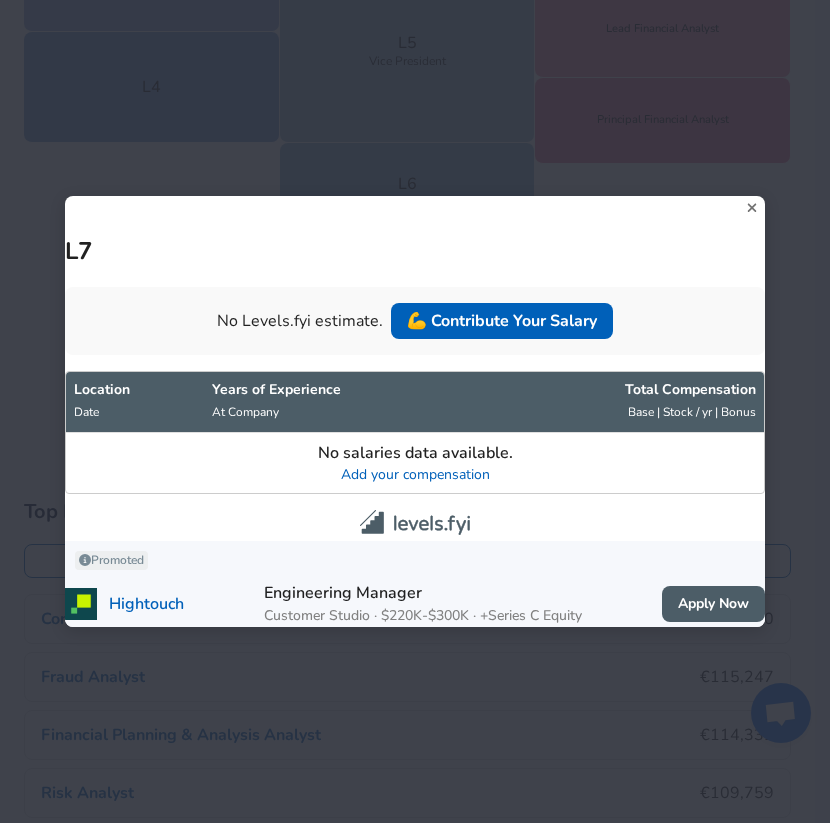 click 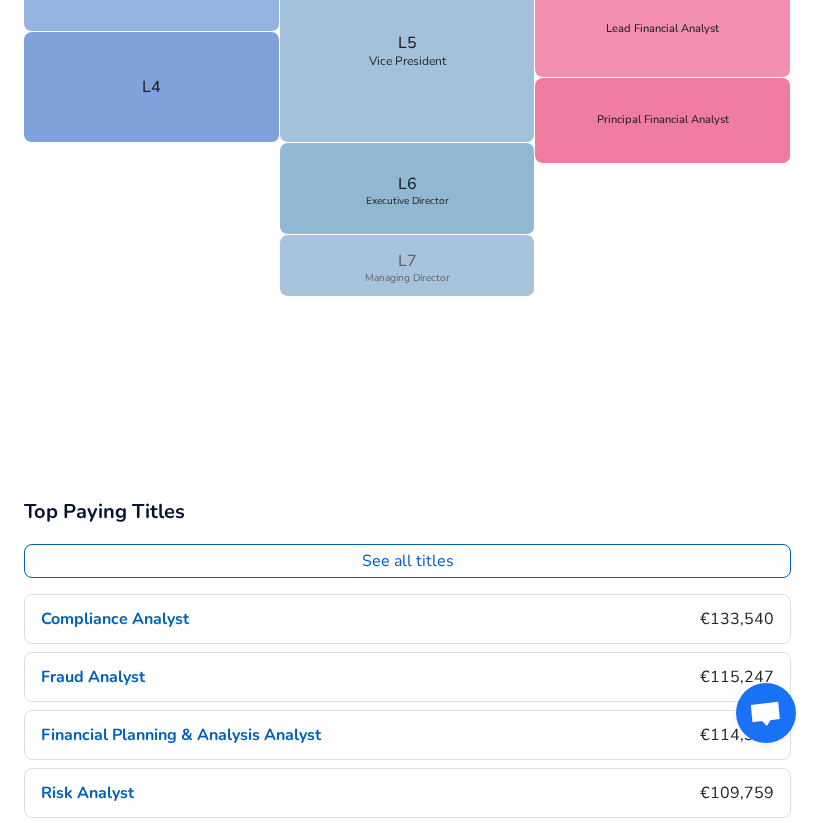 click on "L7 Managing Director" at bounding box center [408, 266] 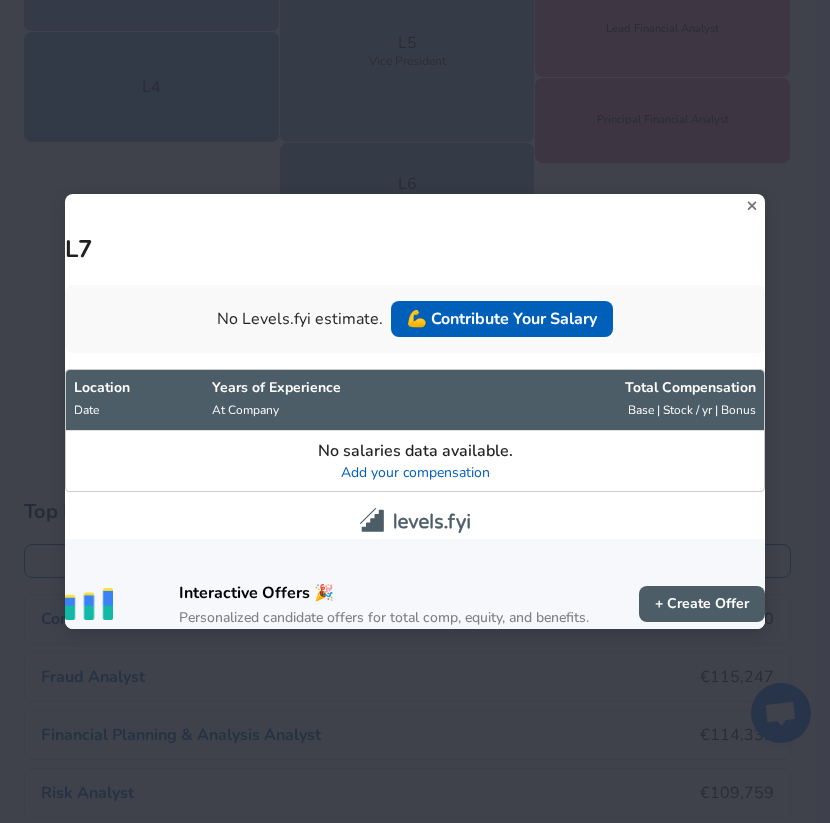 click 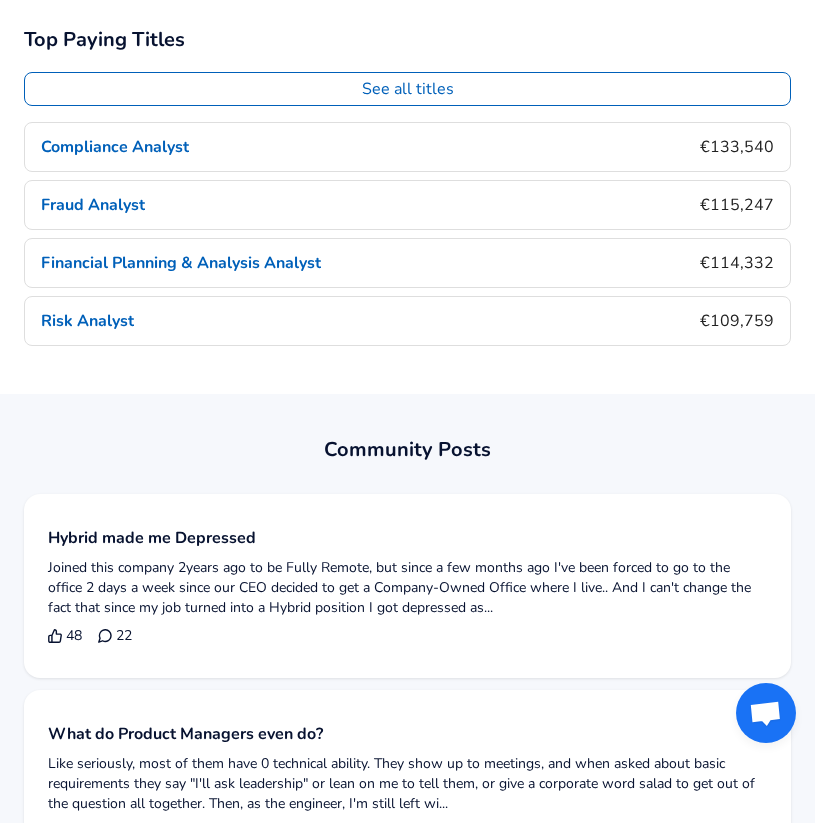 click on "See all titles" at bounding box center (407, 89) 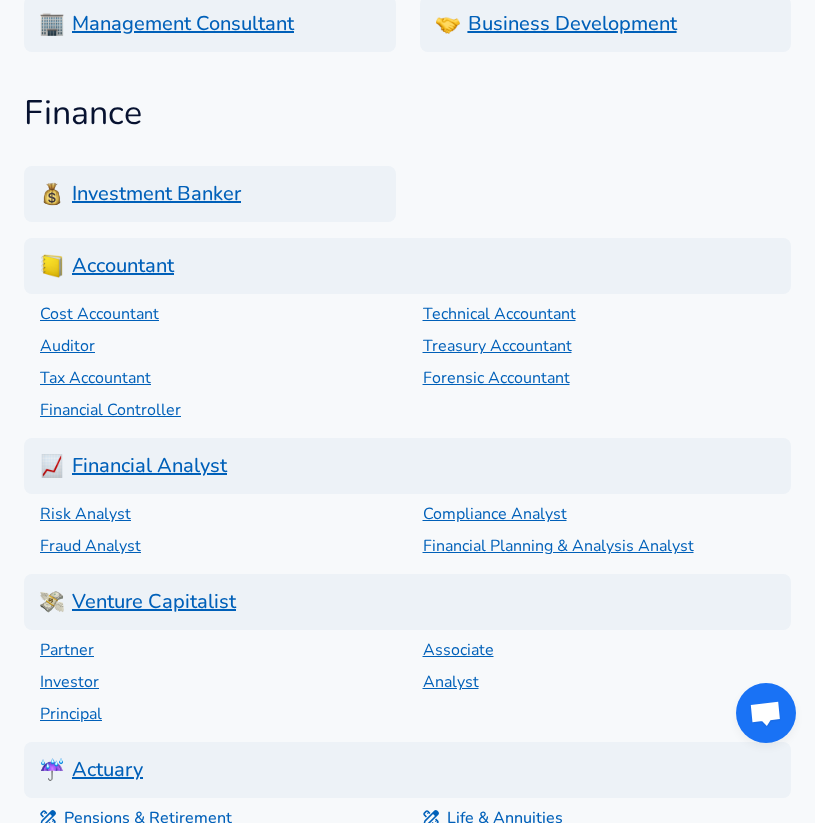 scroll, scrollTop: 2984, scrollLeft: 0, axis: vertical 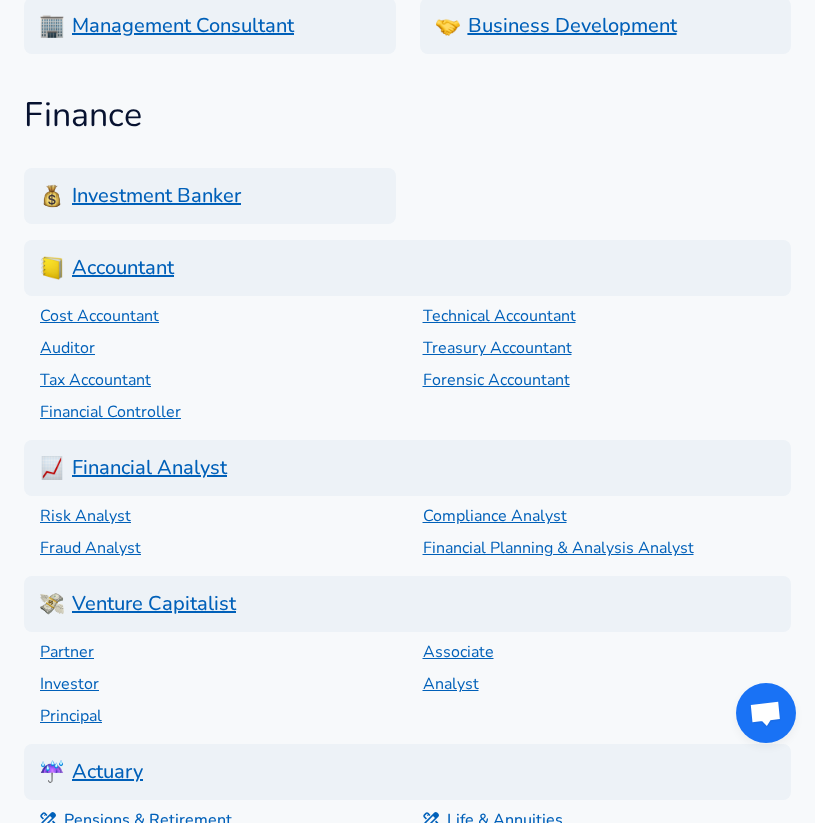 click on "Venture Capitalist" at bounding box center (407, 604) 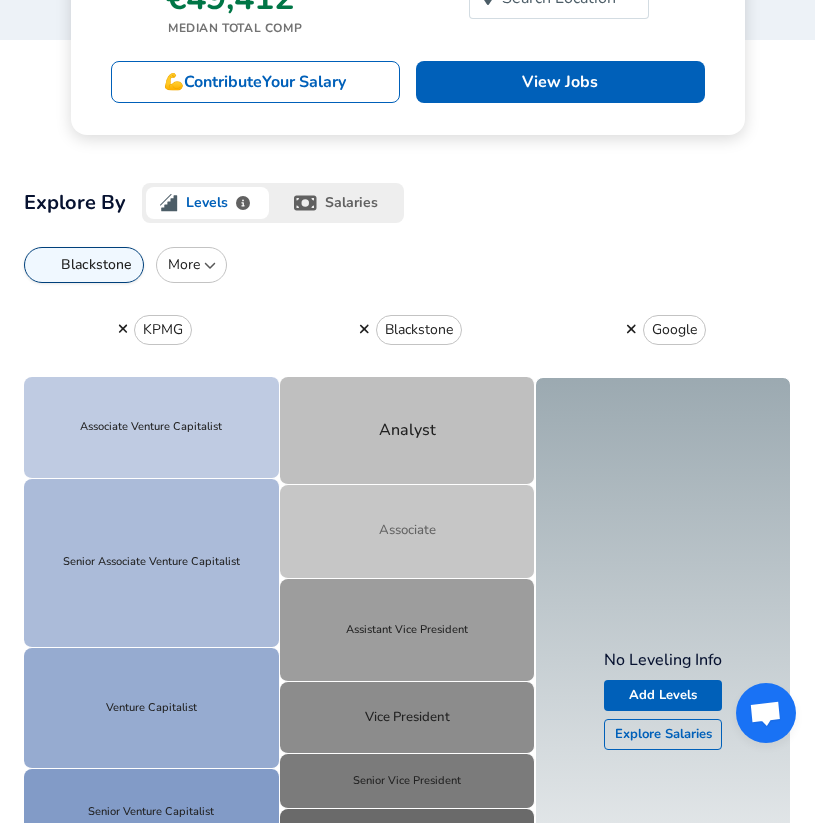 scroll, scrollTop: 349, scrollLeft: 0, axis: vertical 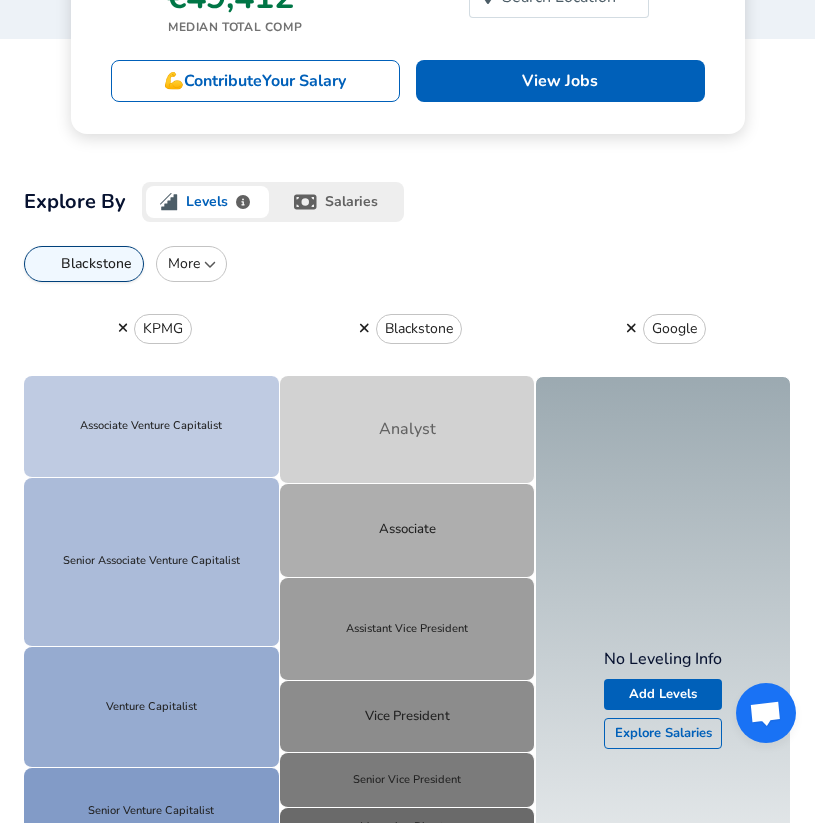 click on "Analyst" at bounding box center [408, 429] 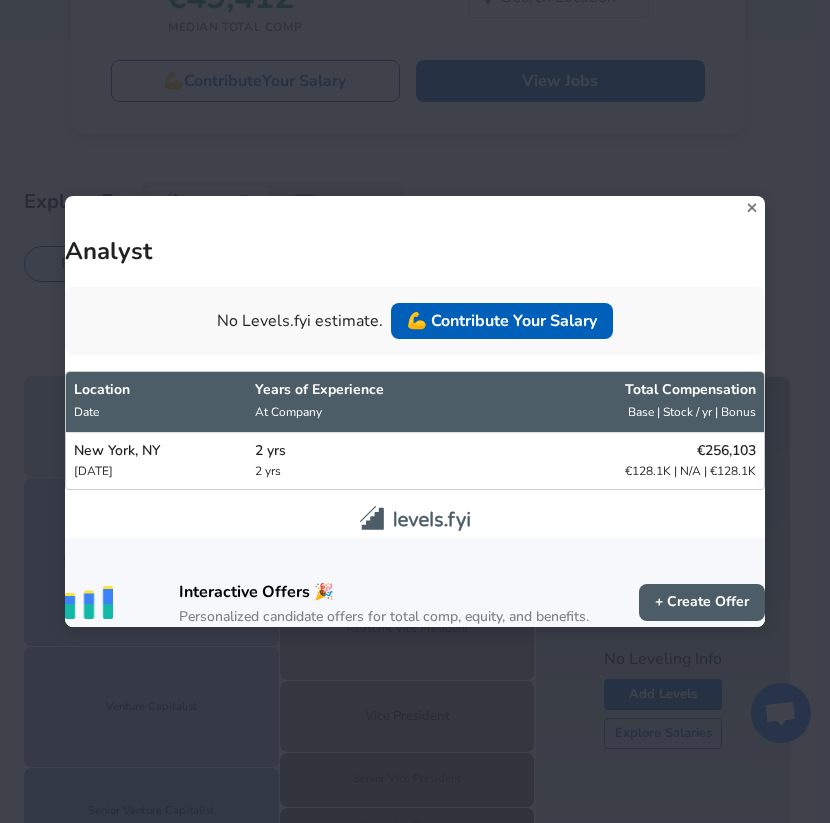 click 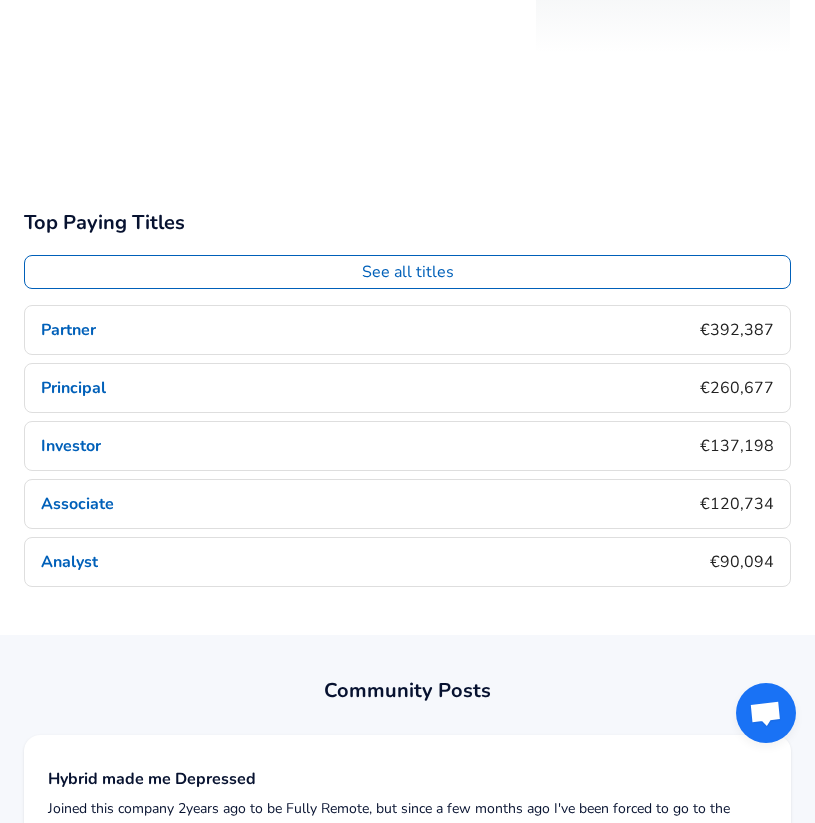 click on "See all titles" at bounding box center (407, 272) 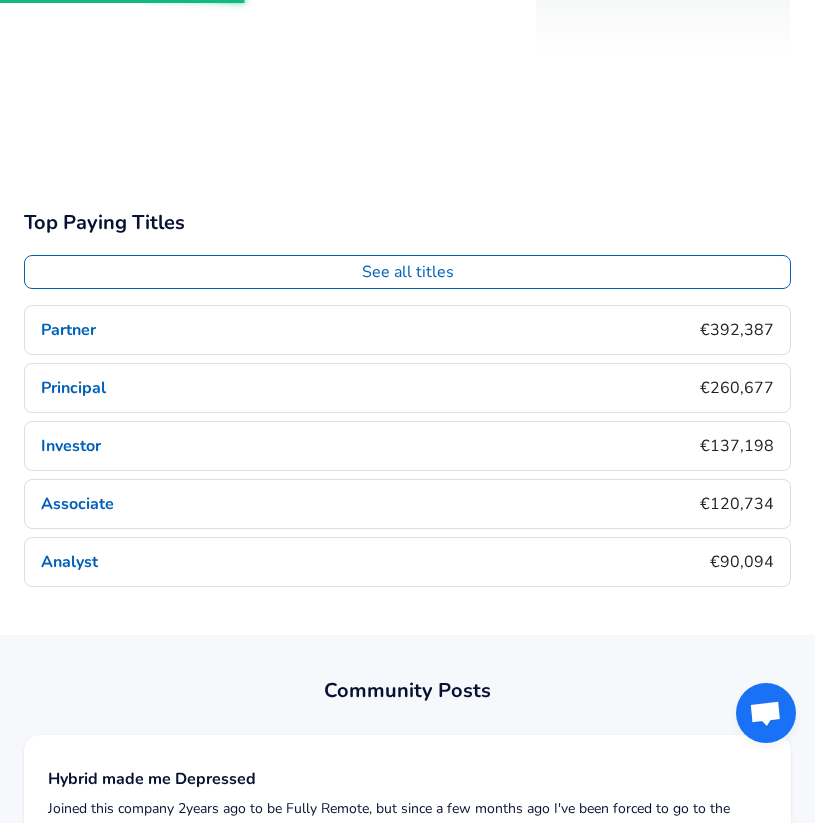 scroll, scrollTop: 3552, scrollLeft: 0, axis: vertical 